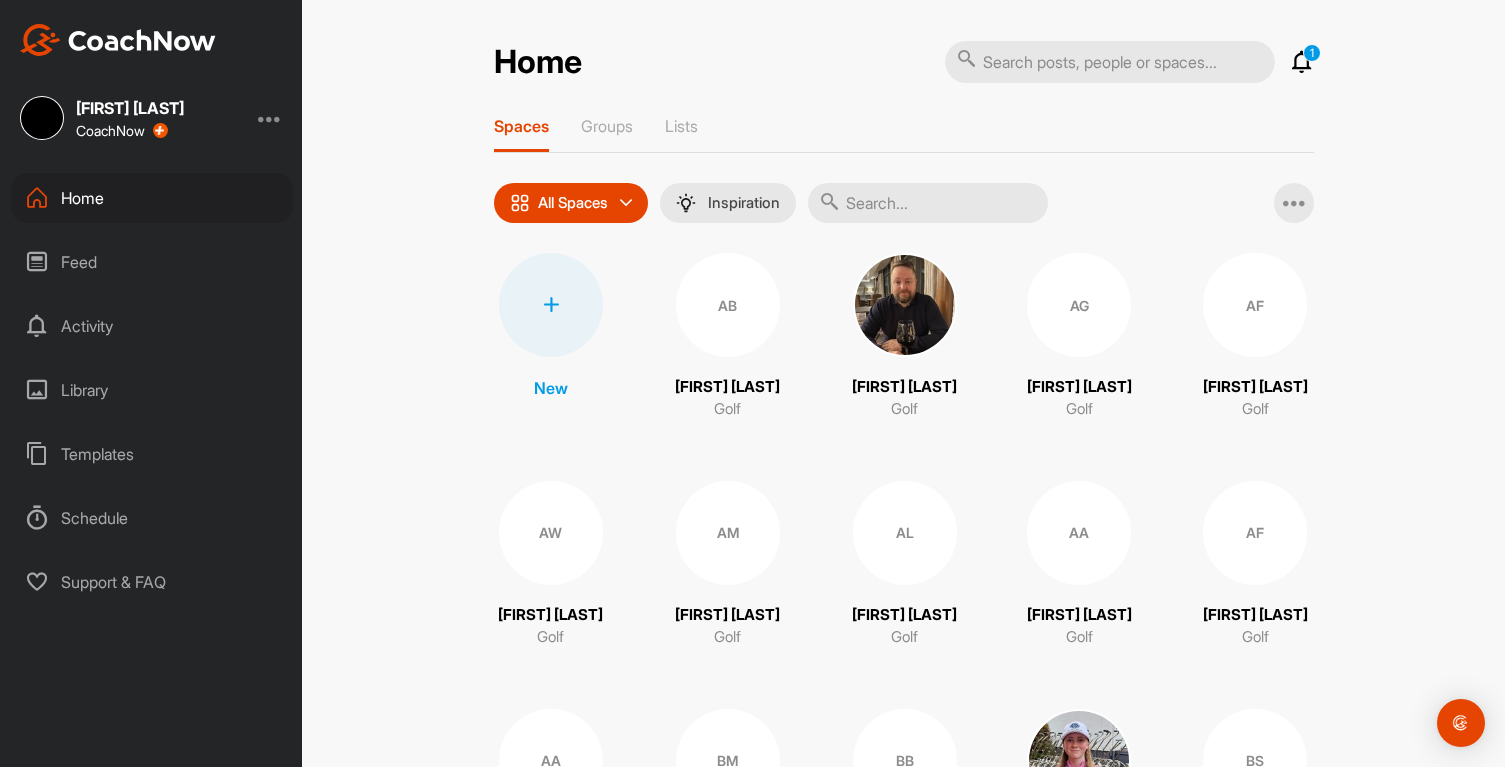 scroll, scrollTop: 0, scrollLeft: 0, axis: both 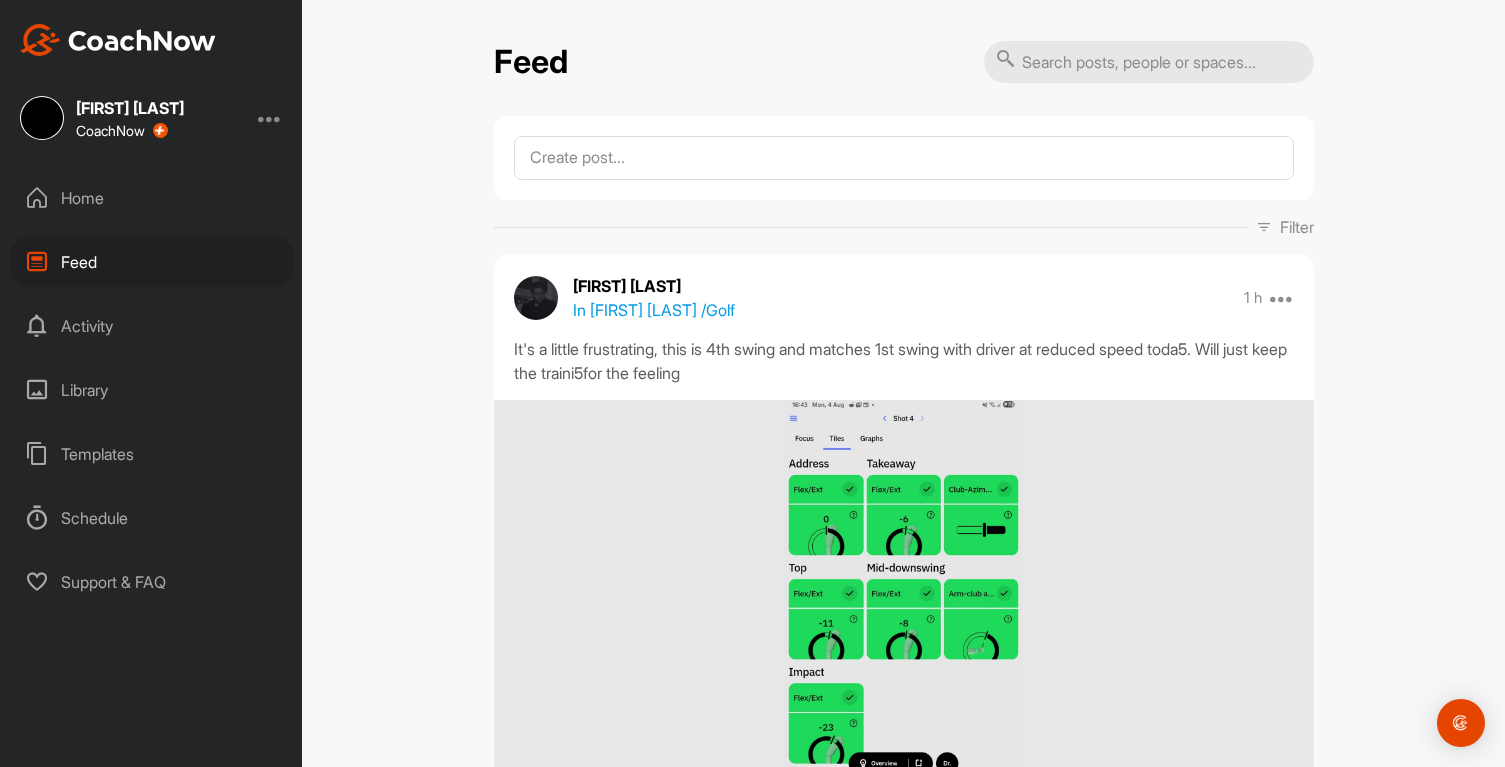 click at bounding box center [1149, 62] 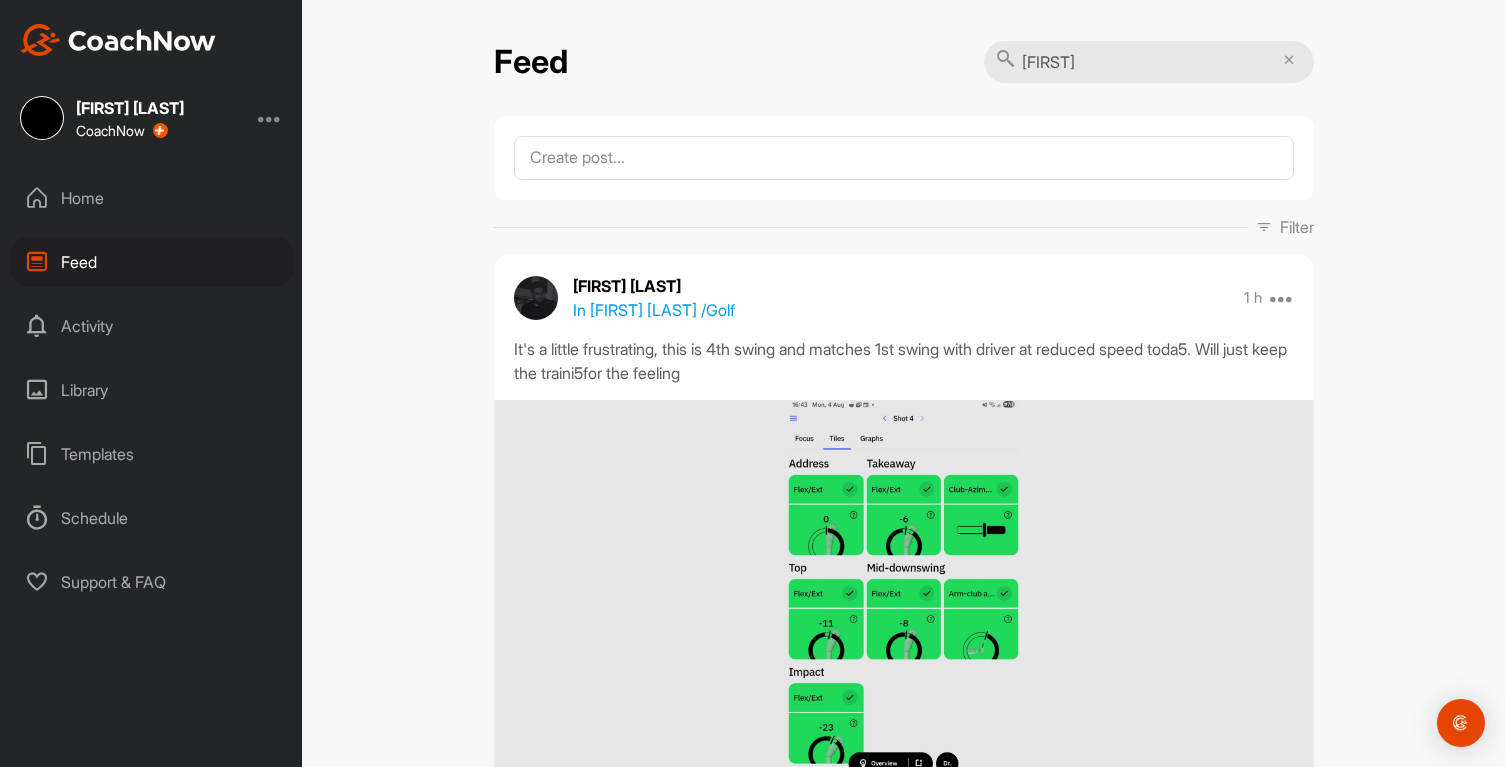 type on "niels" 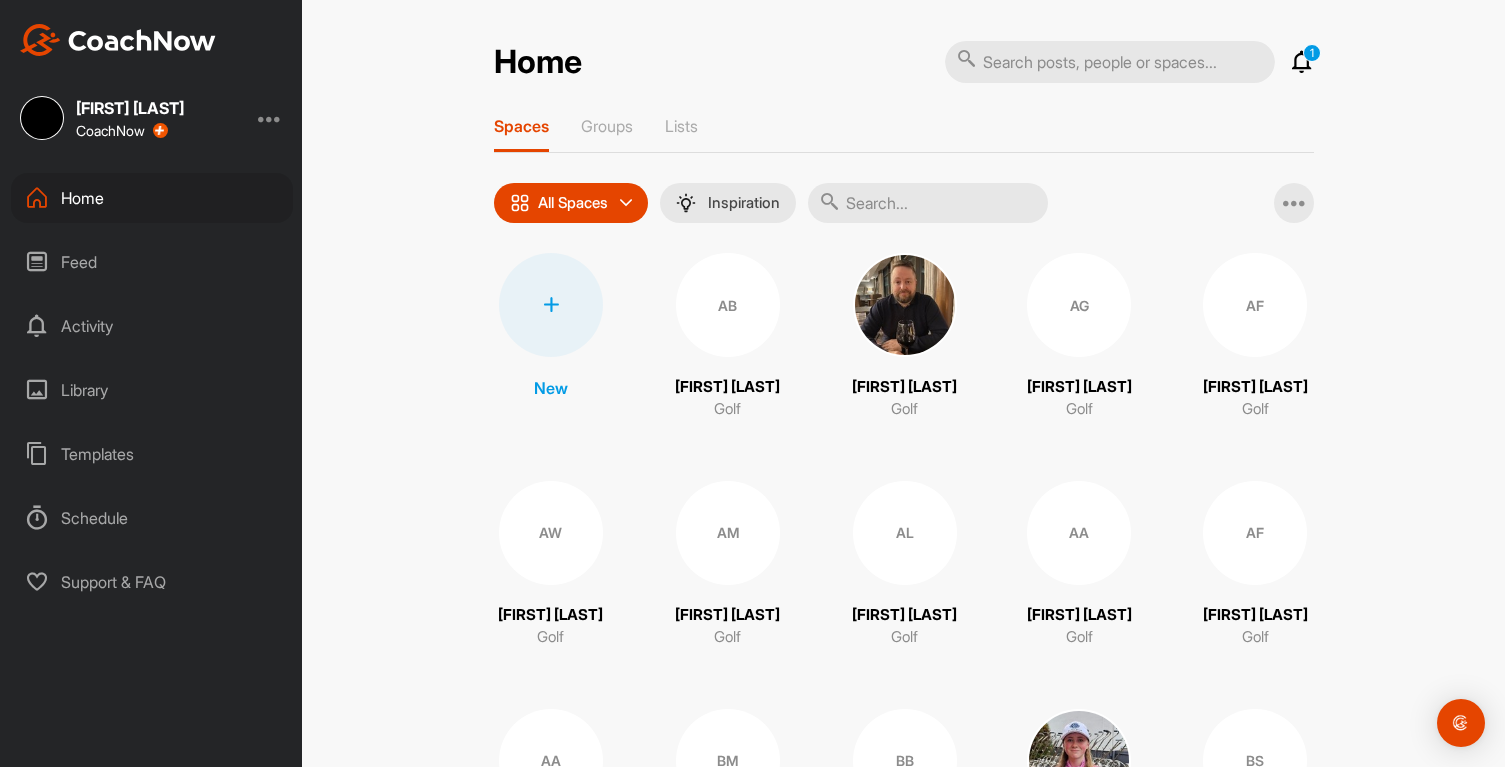 click at bounding box center (1302, 62) 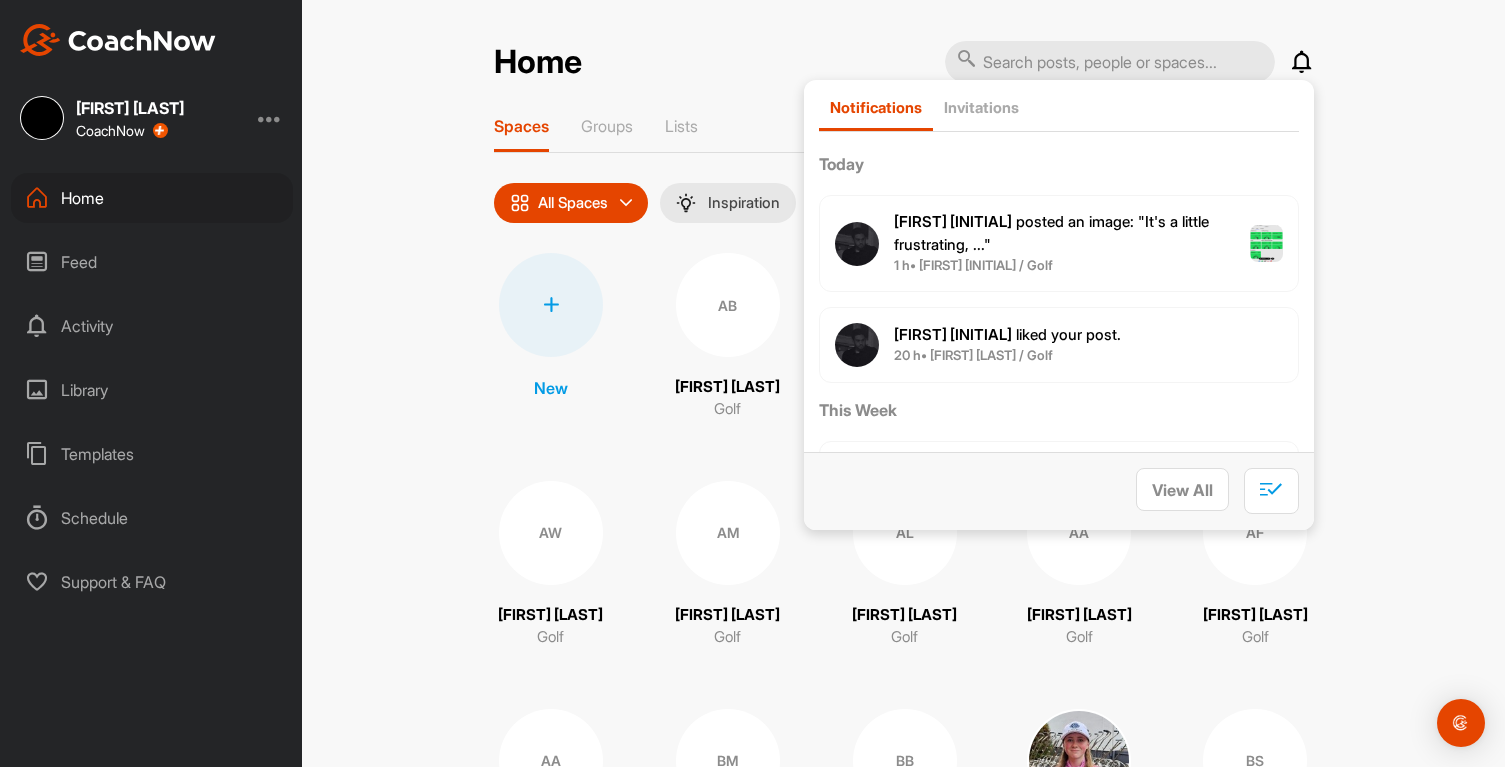 click at bounding box center [1302, 62] 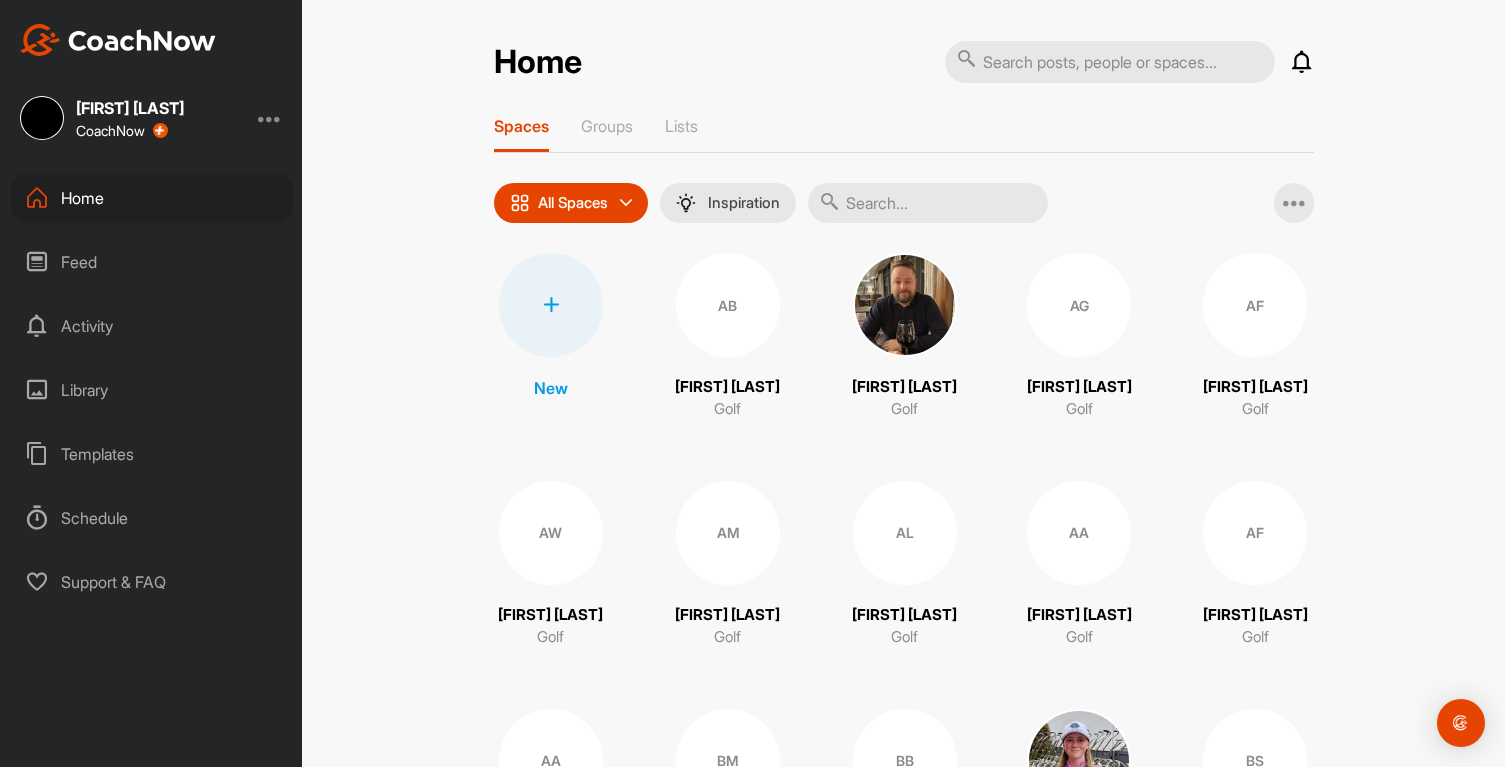 click at bounding box center (928, 203) 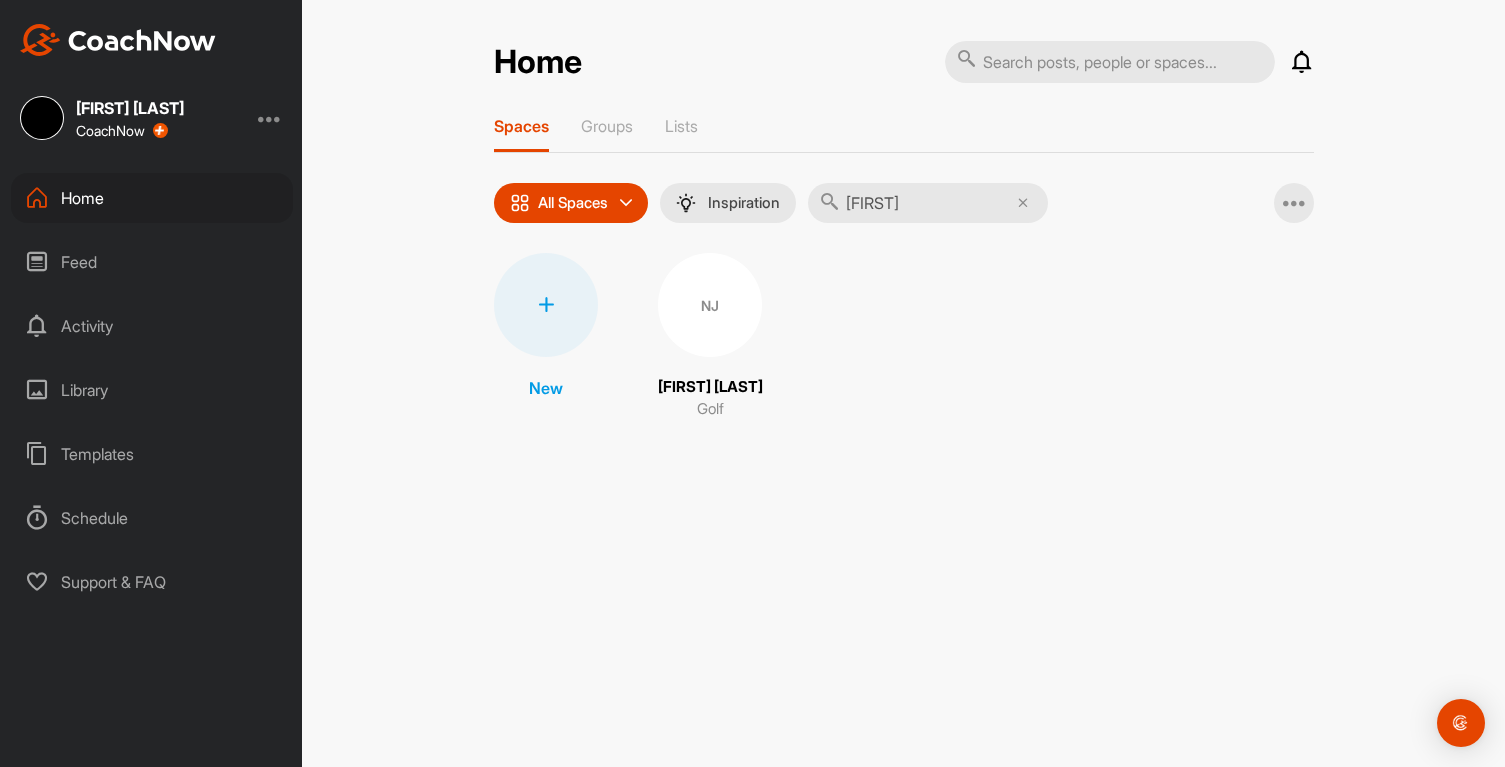 type on "niels" 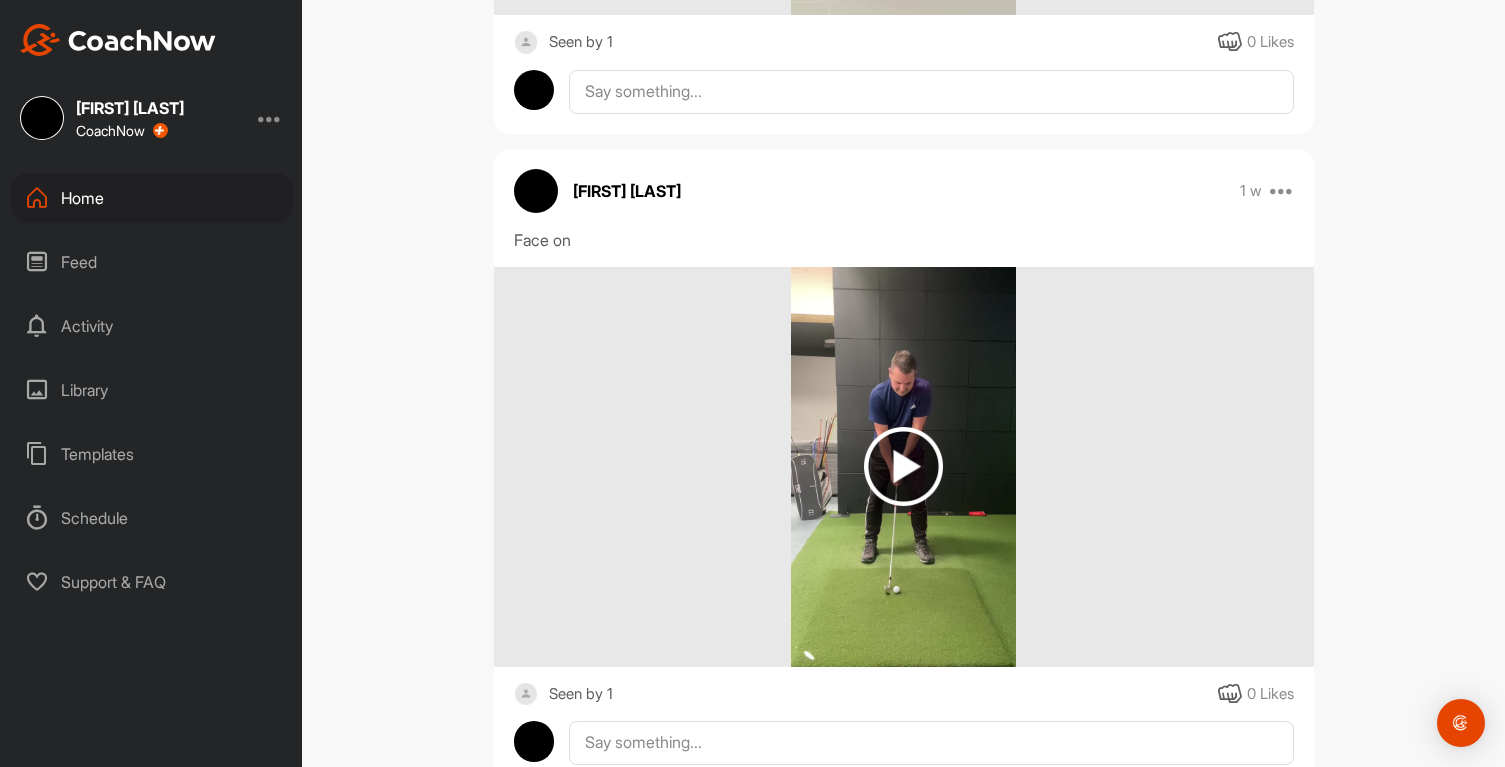 scroll, scrollTop: 2873, scrollLeft: 0, axis: vertical 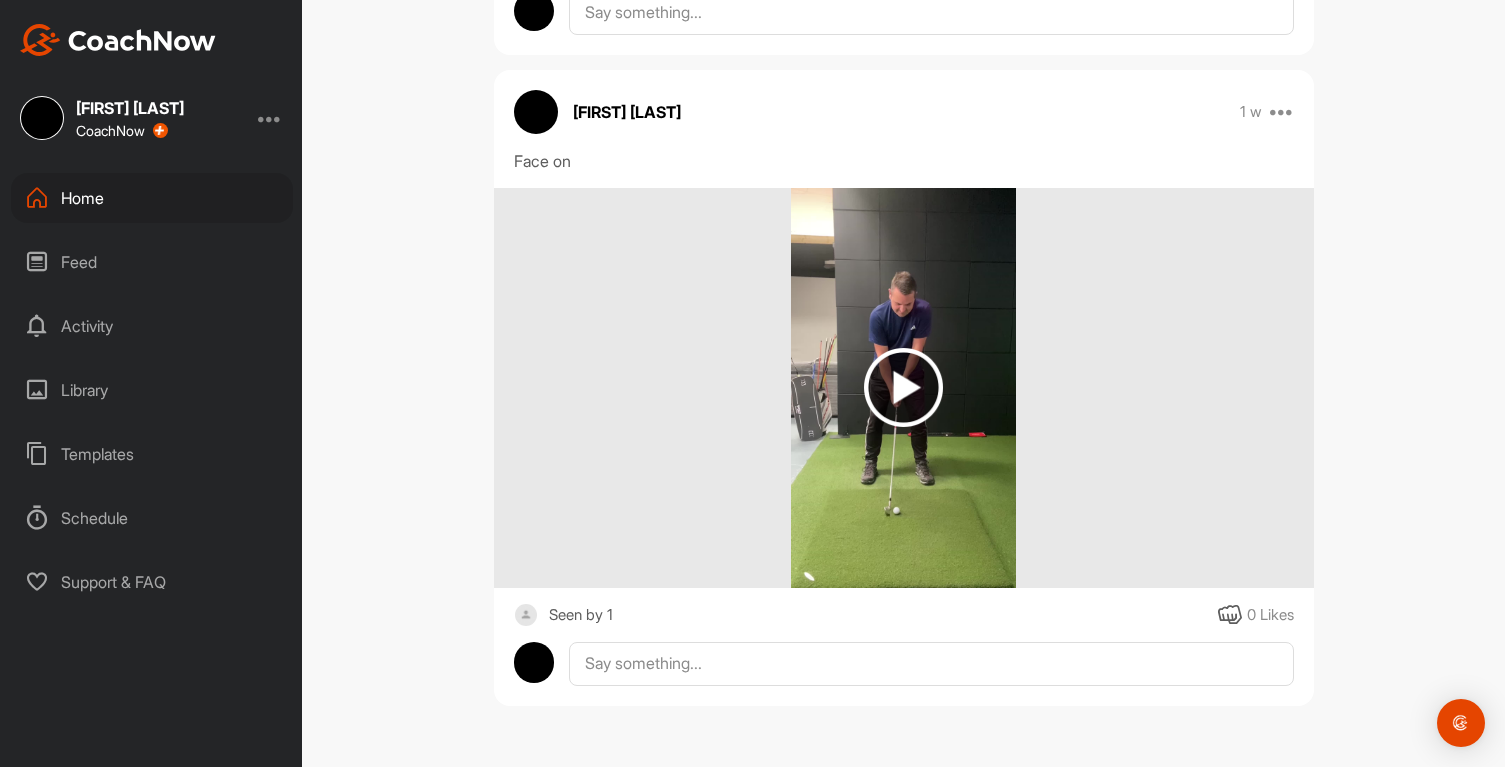 click on "Feed" at bounding box center [152, 262] 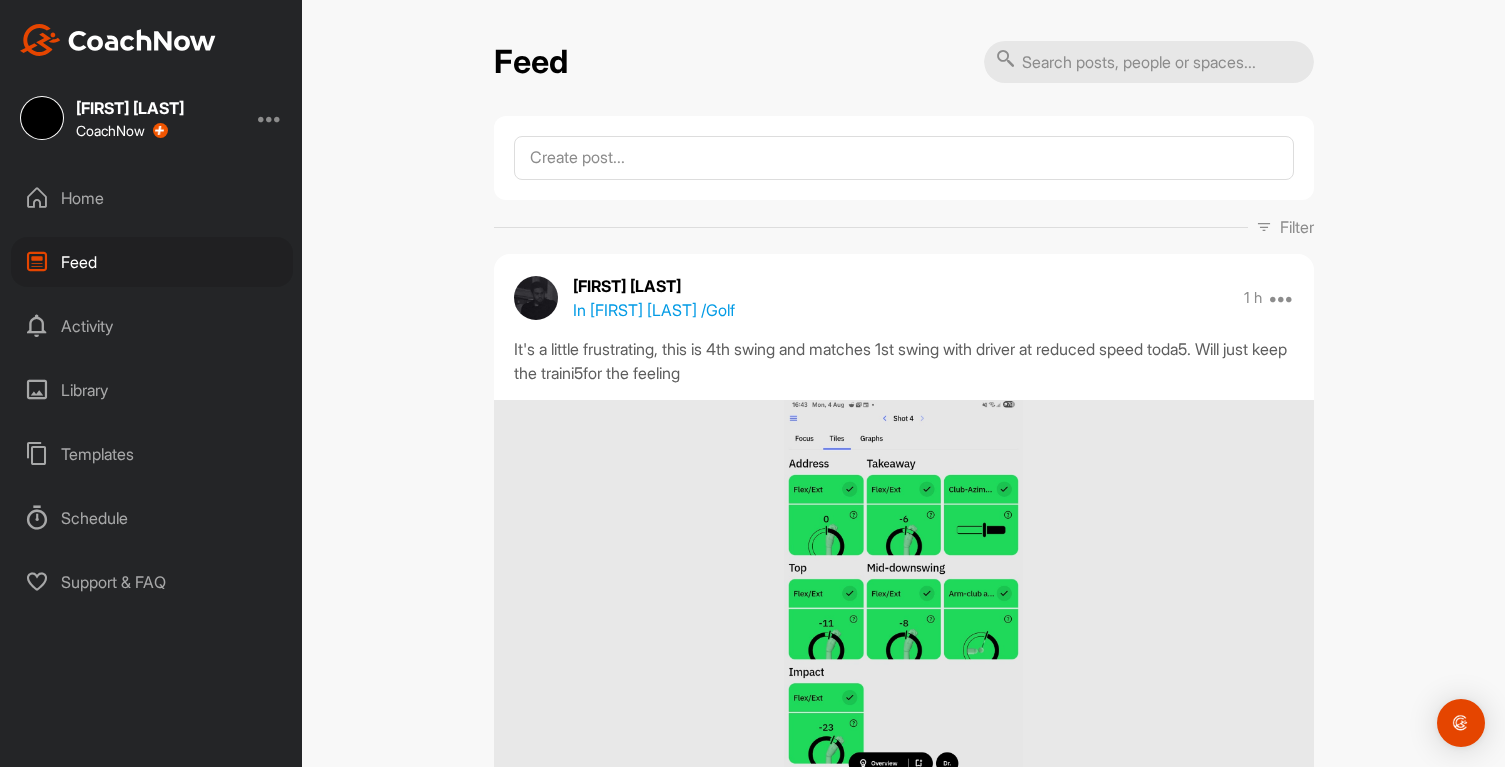 click on "Home" at bounding box center (152, 198) 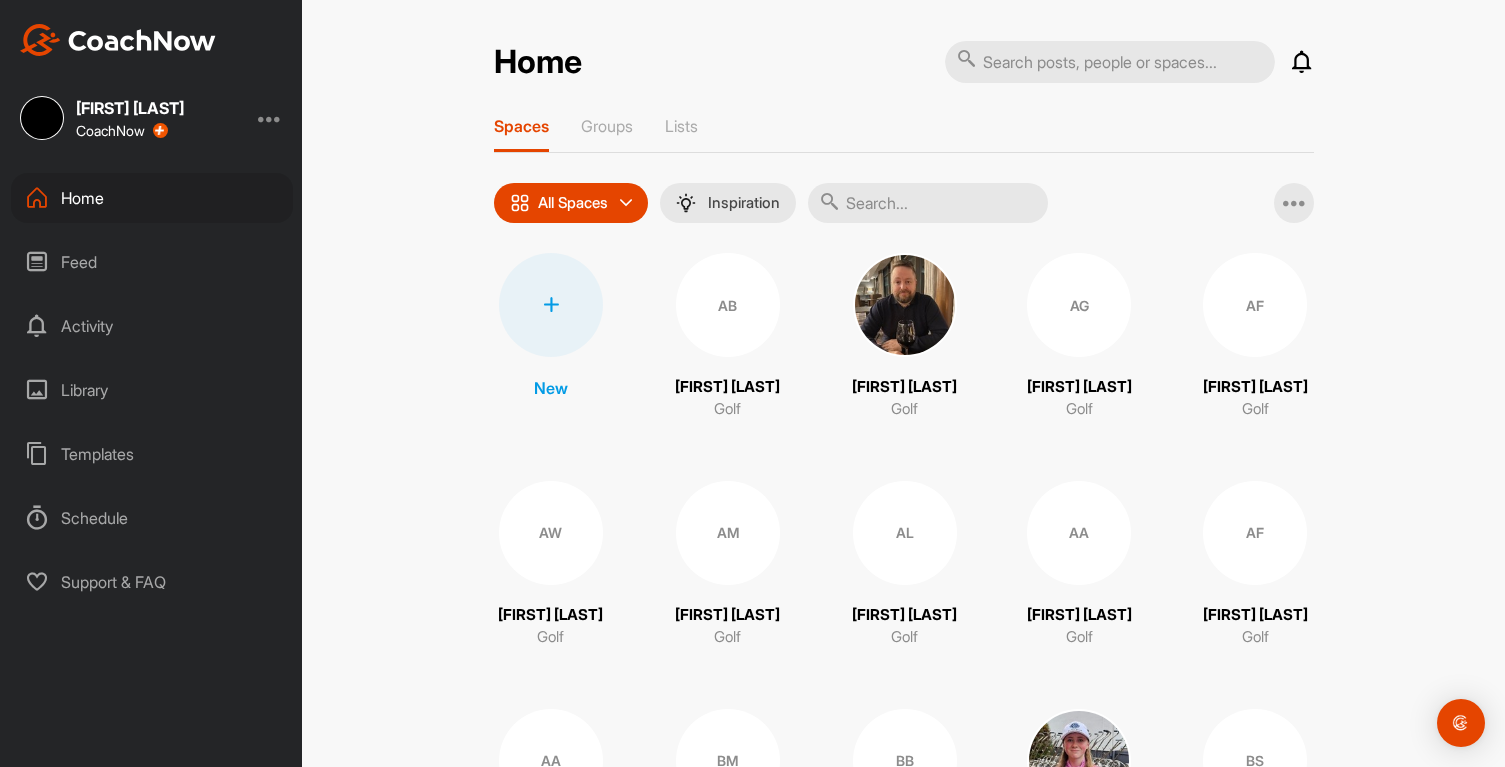 click at bounding box center (1110, 62) 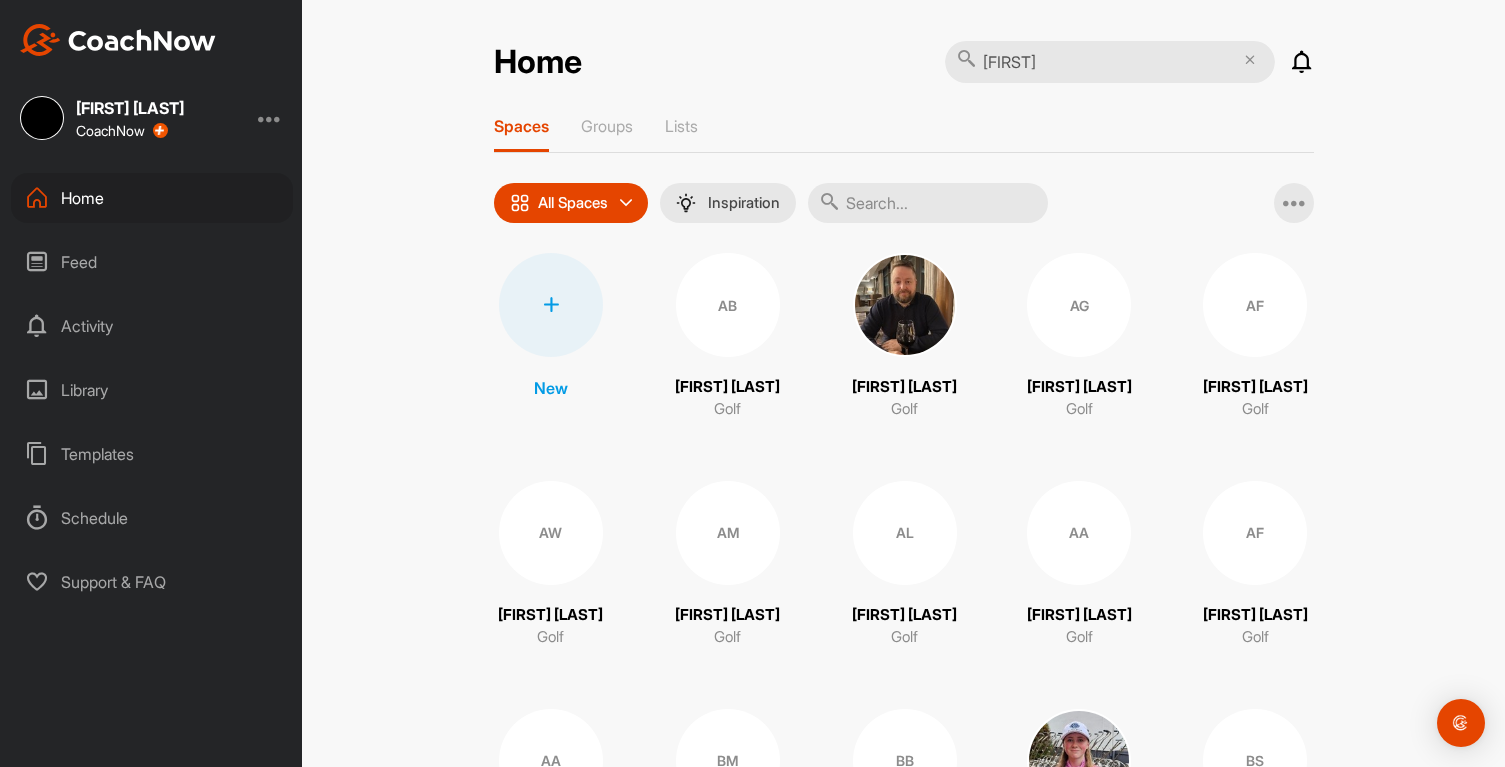 type on "niels" 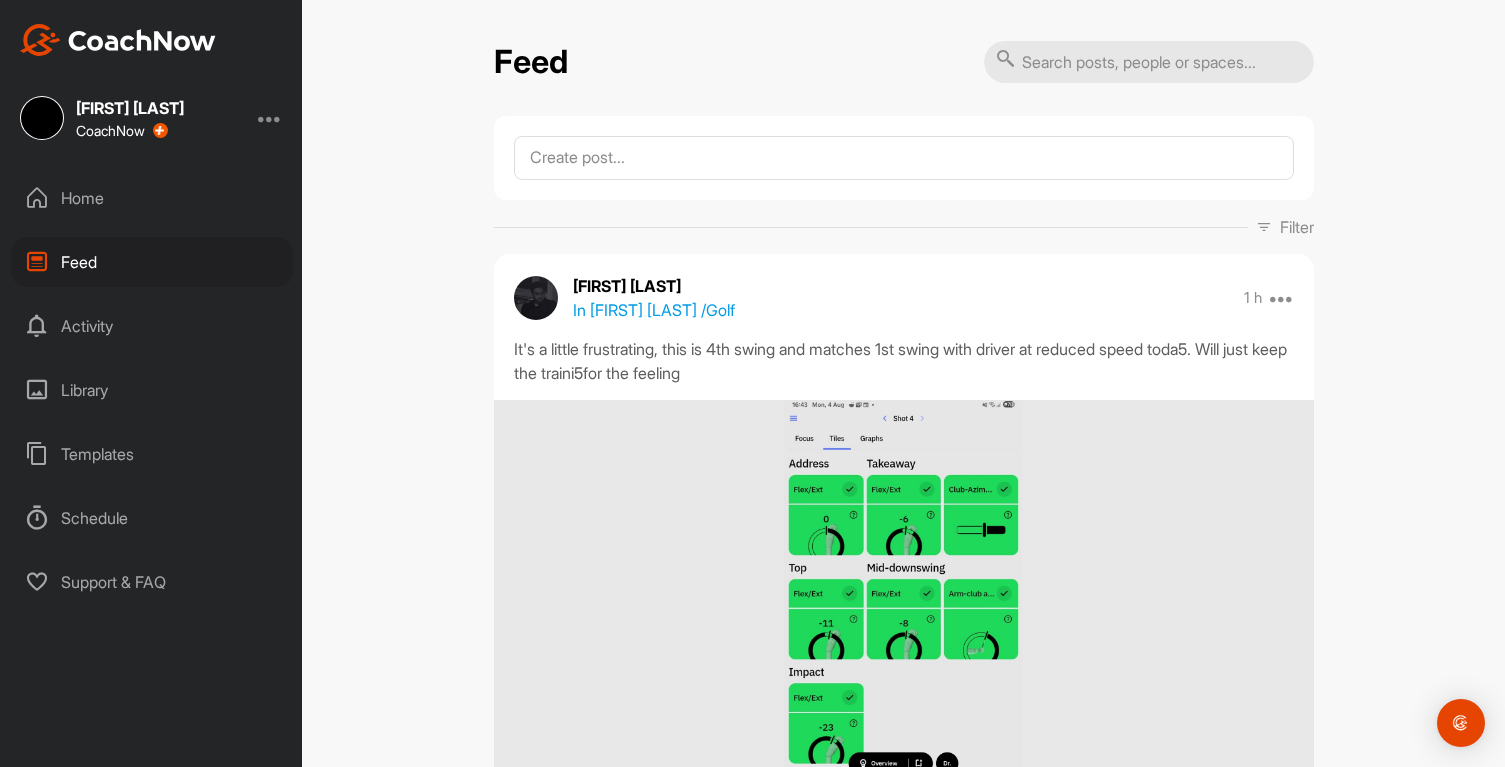 click on "Home" at bounding box center (152, 198) 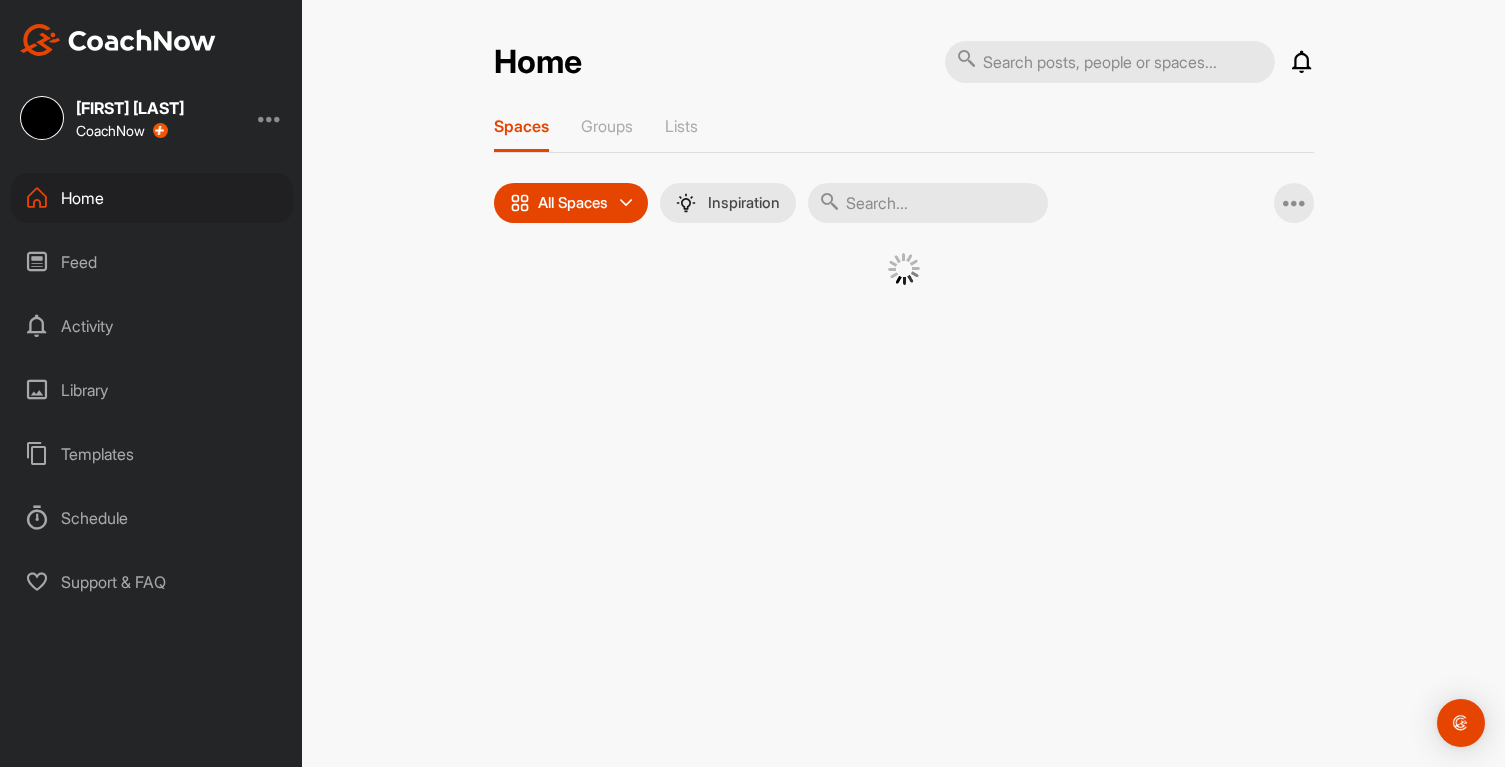 click at bounding box center [928, 203] 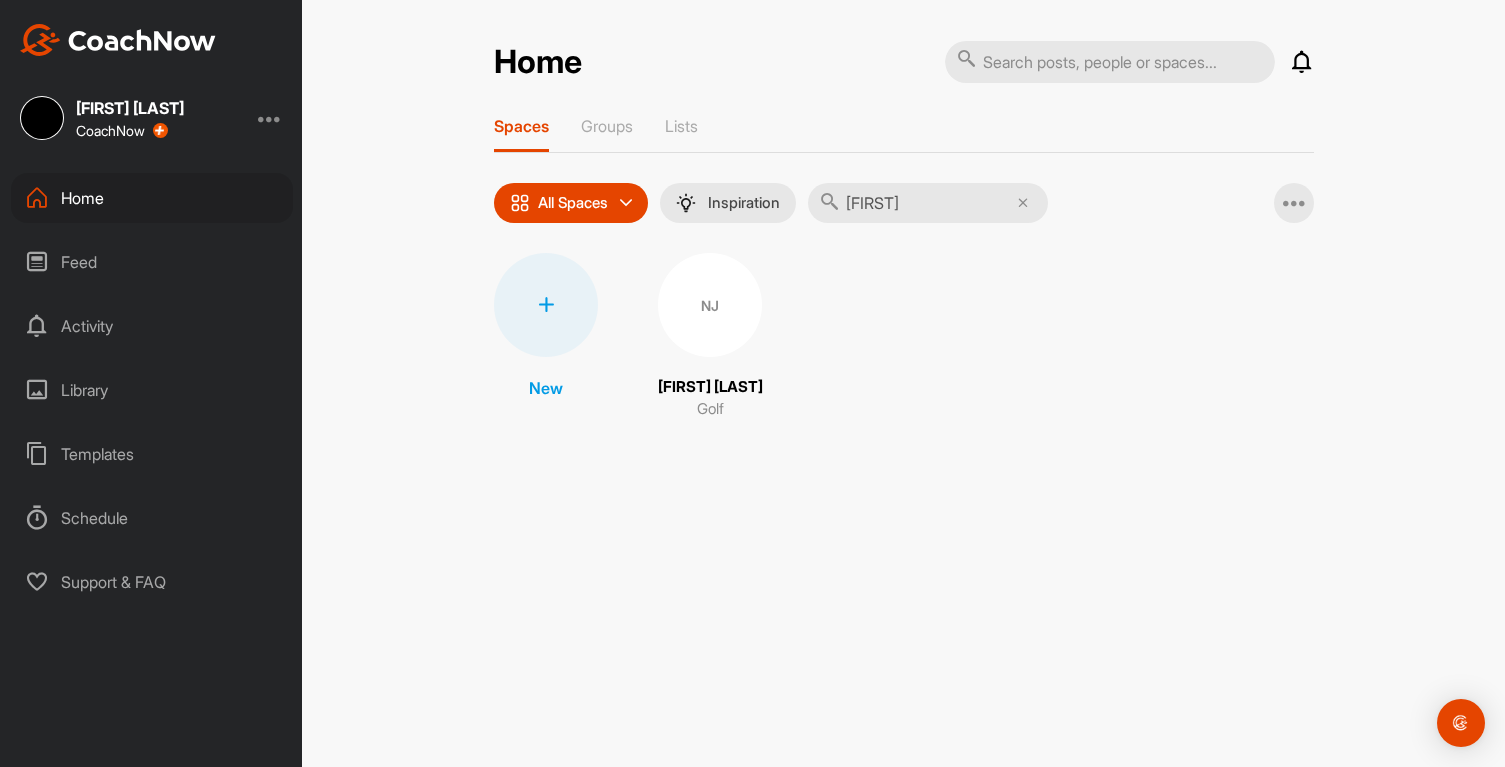type on "niels" 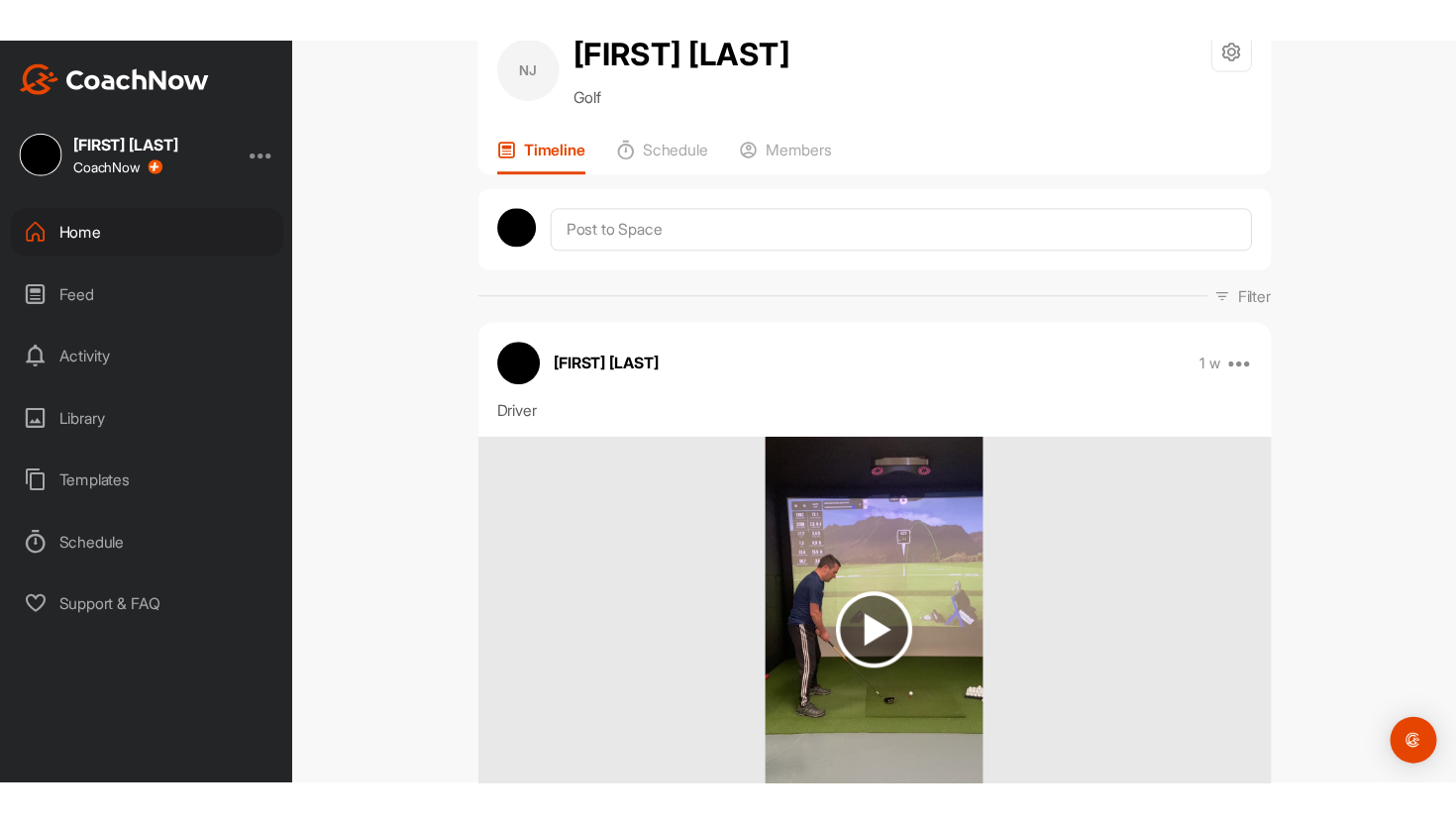 scroll, scrollTop: 0, scrollLeft: 0, axis: both 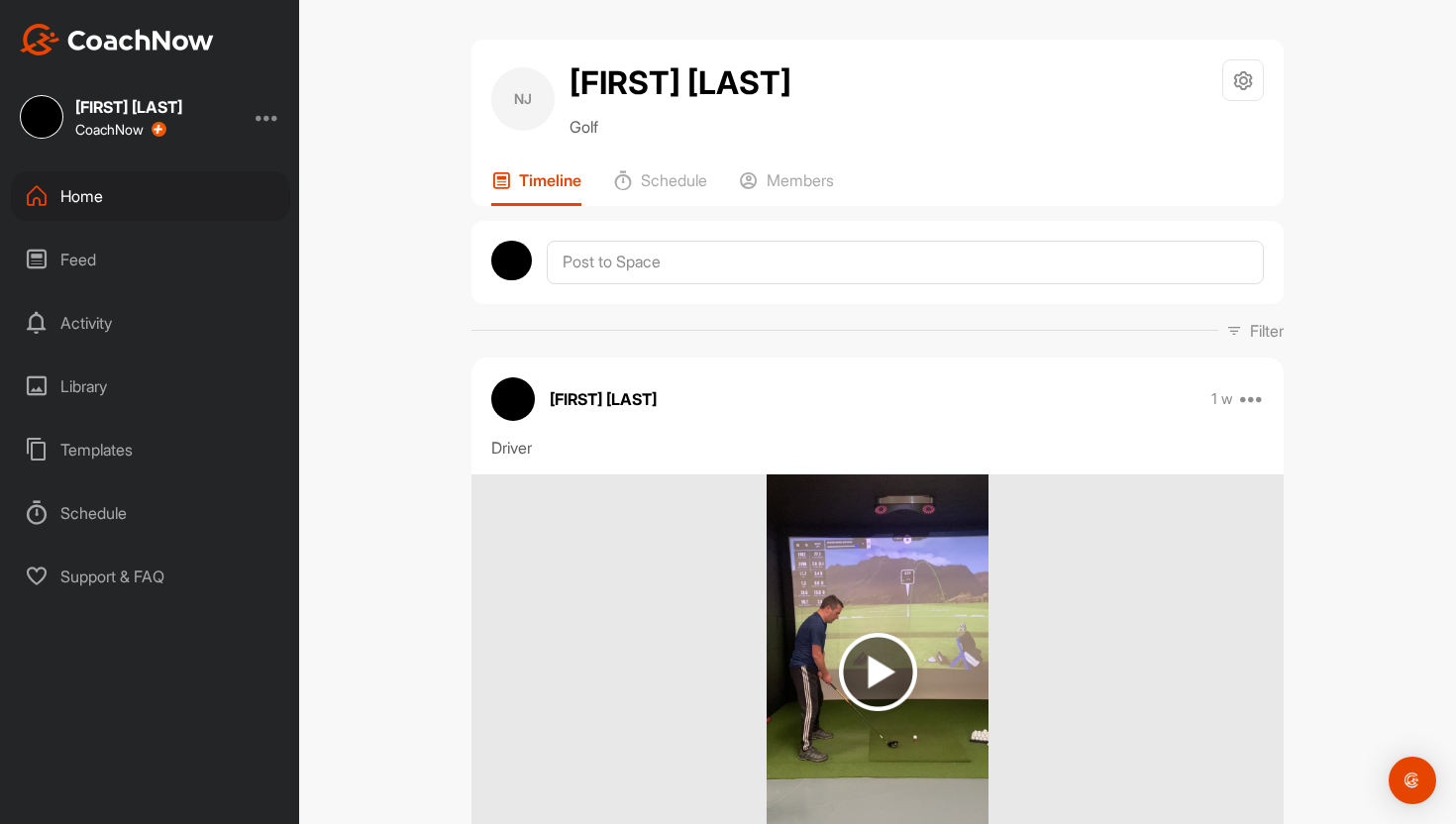 click on "Feed" at bounding box center (151, 259) 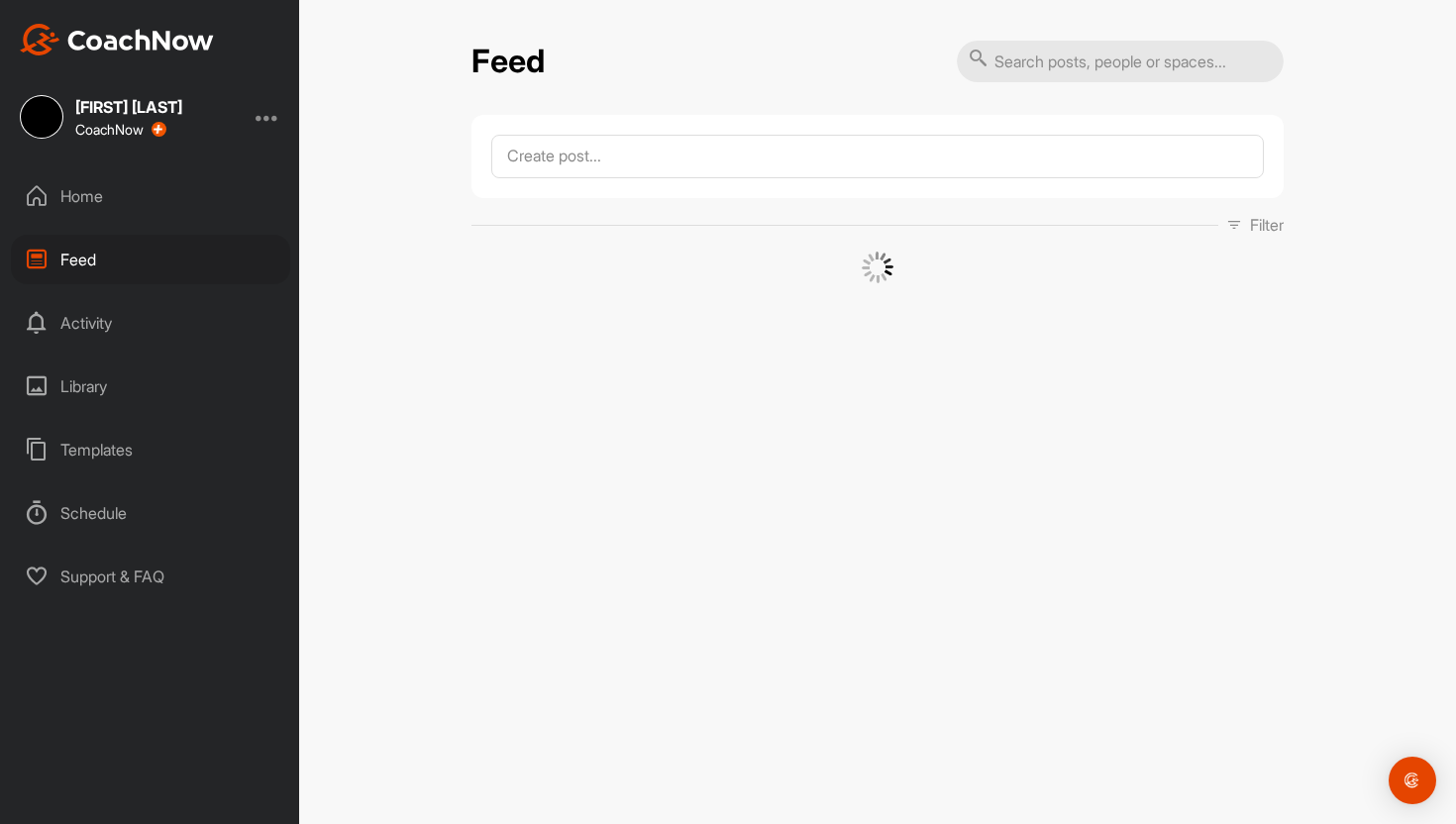 click on "Home" at bounding box center (151, 196) 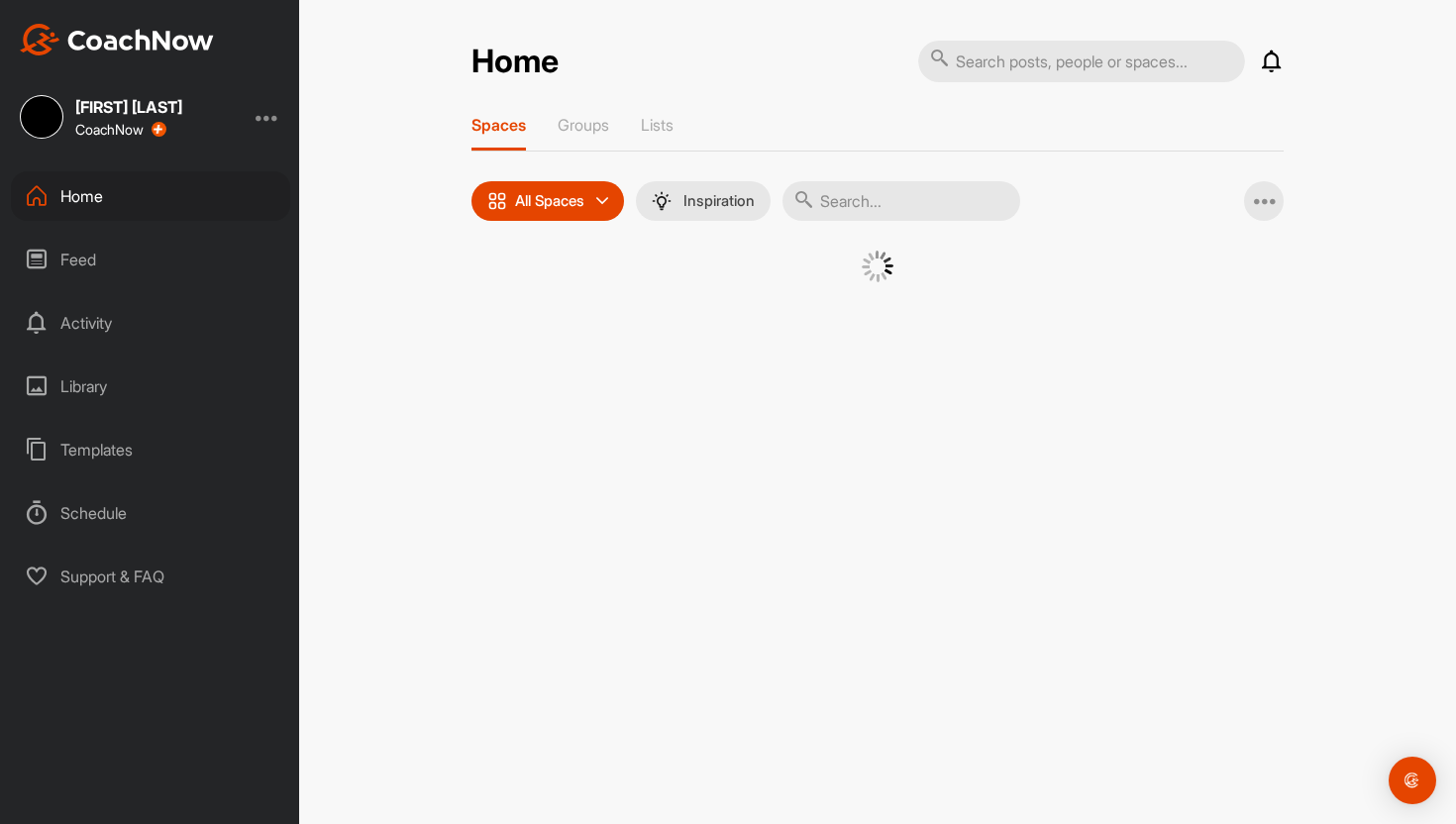 click on "Feed" at bounding box center (151, 259) 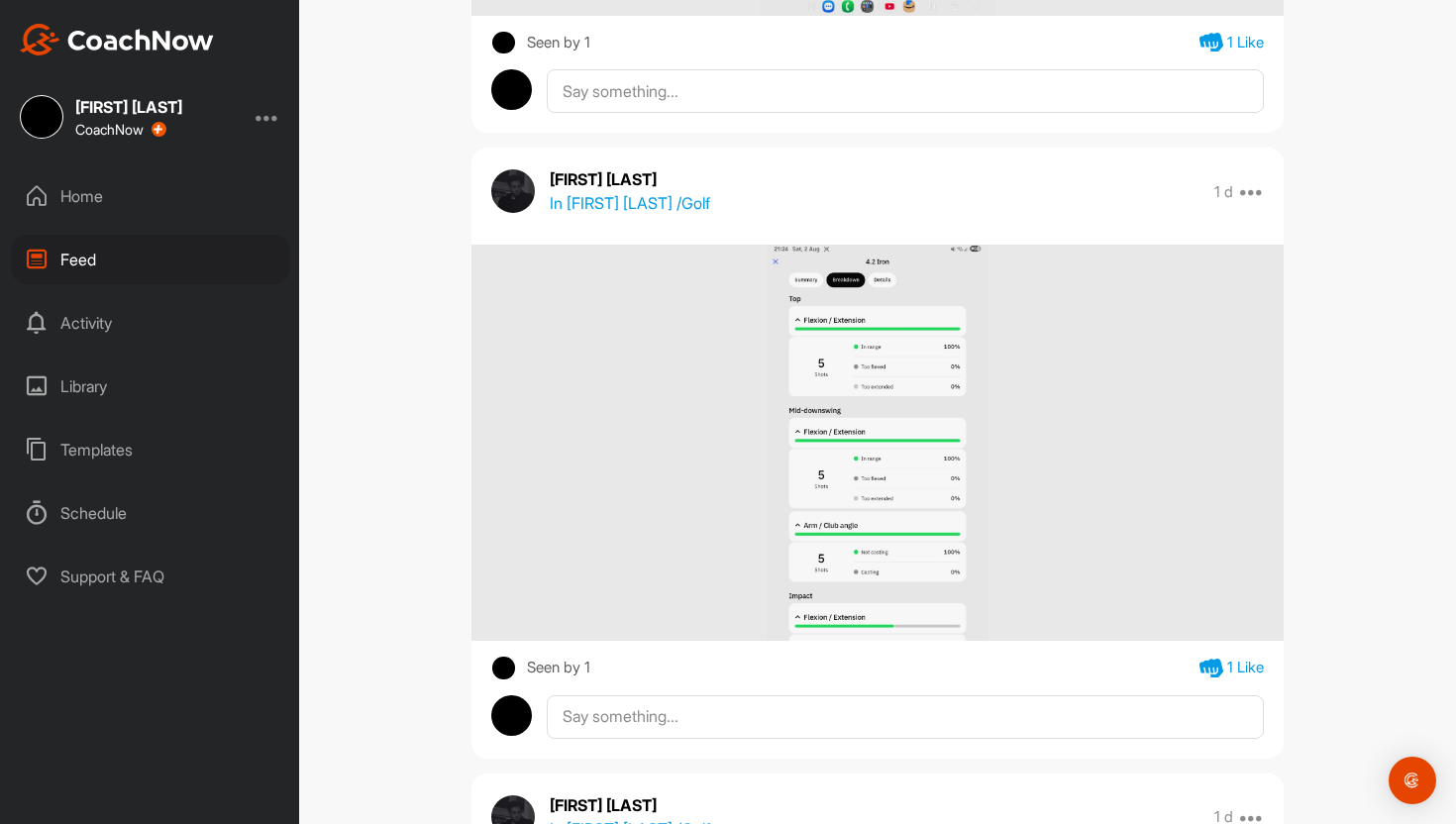scroll, scrollTop: 6060, scrollLeft: 0, axis: vertical 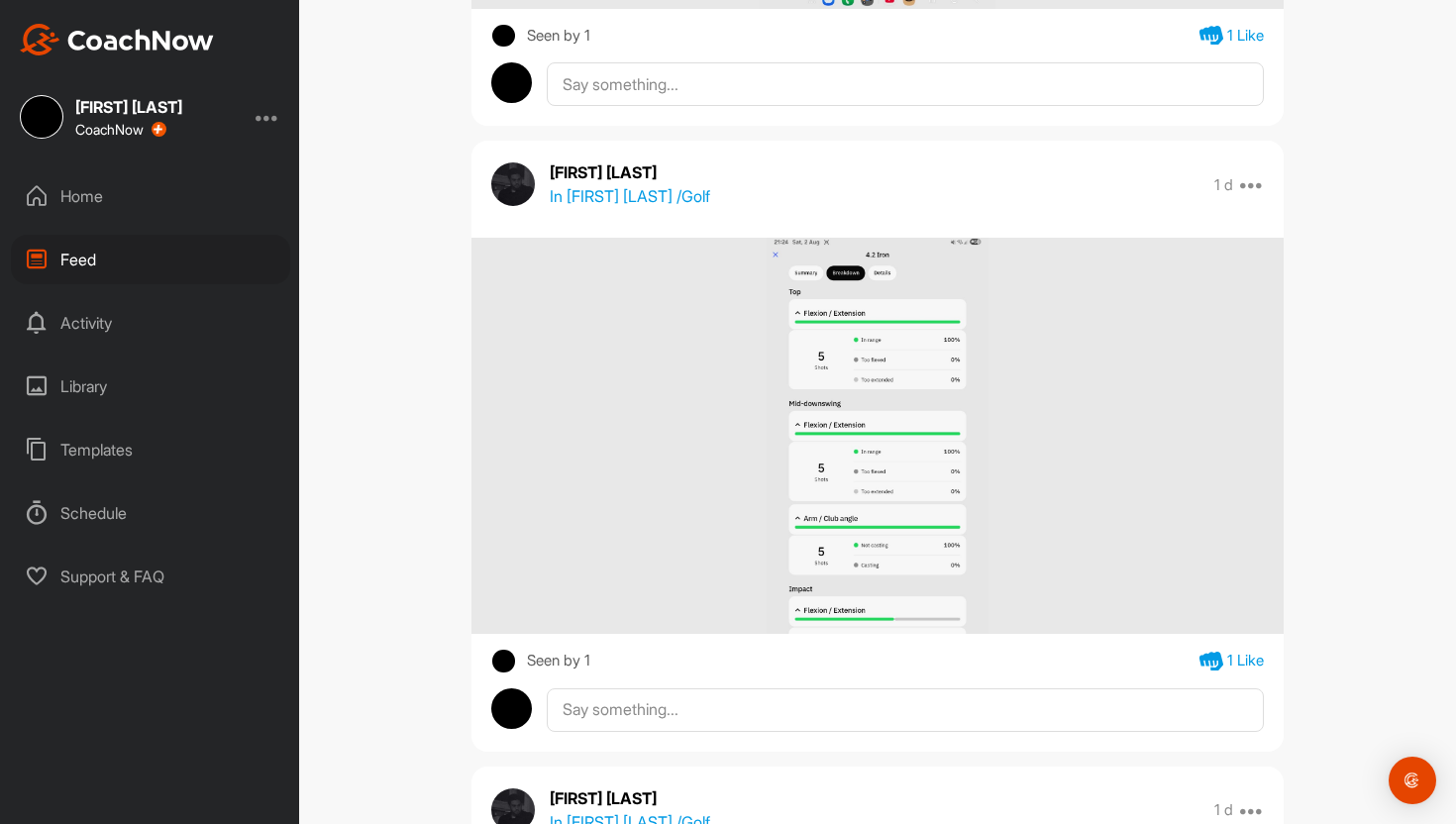 click on "Feed" at bounding box center (151, 259) 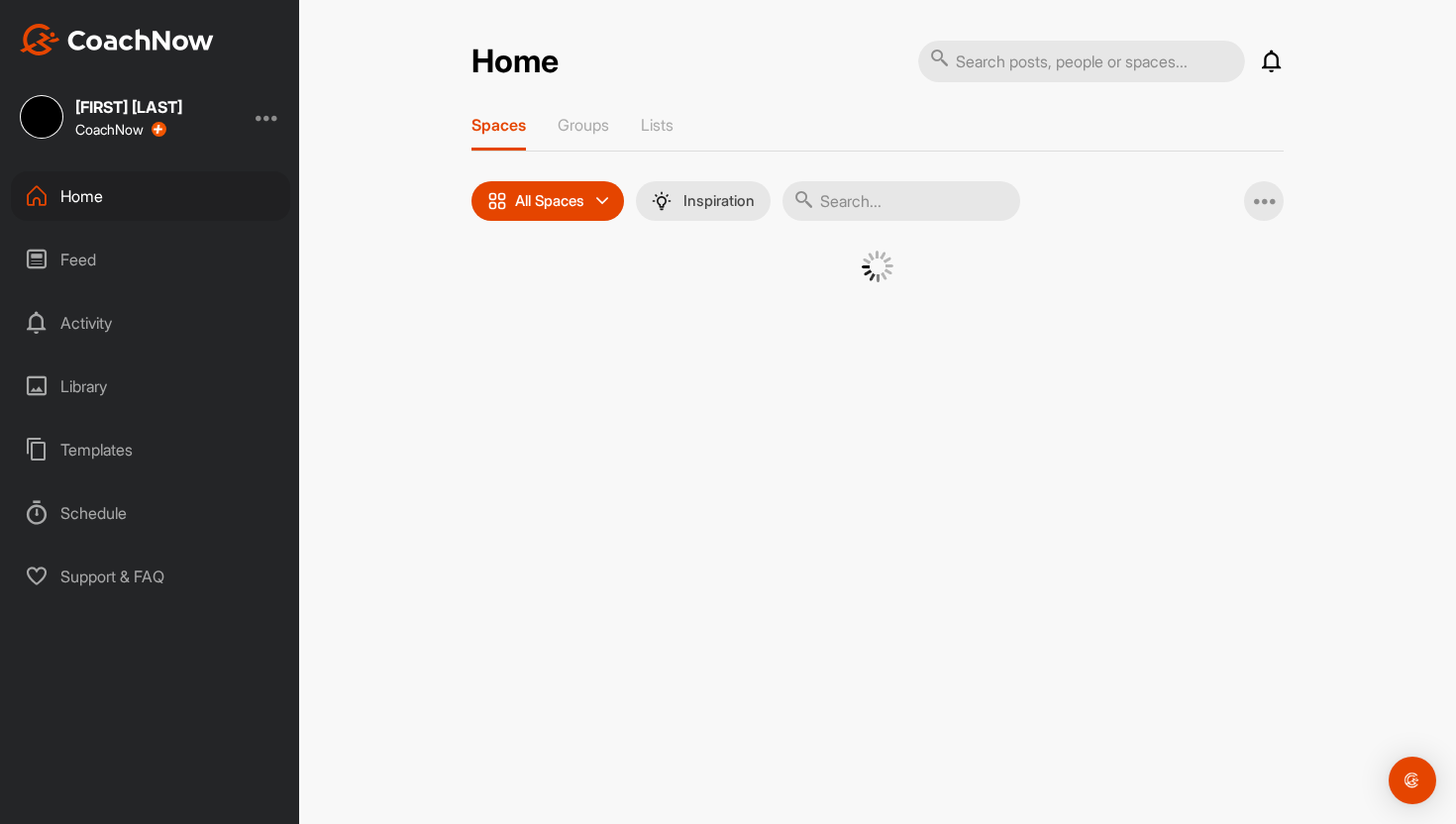 click on "Feed" at bounding box center (151, 259) 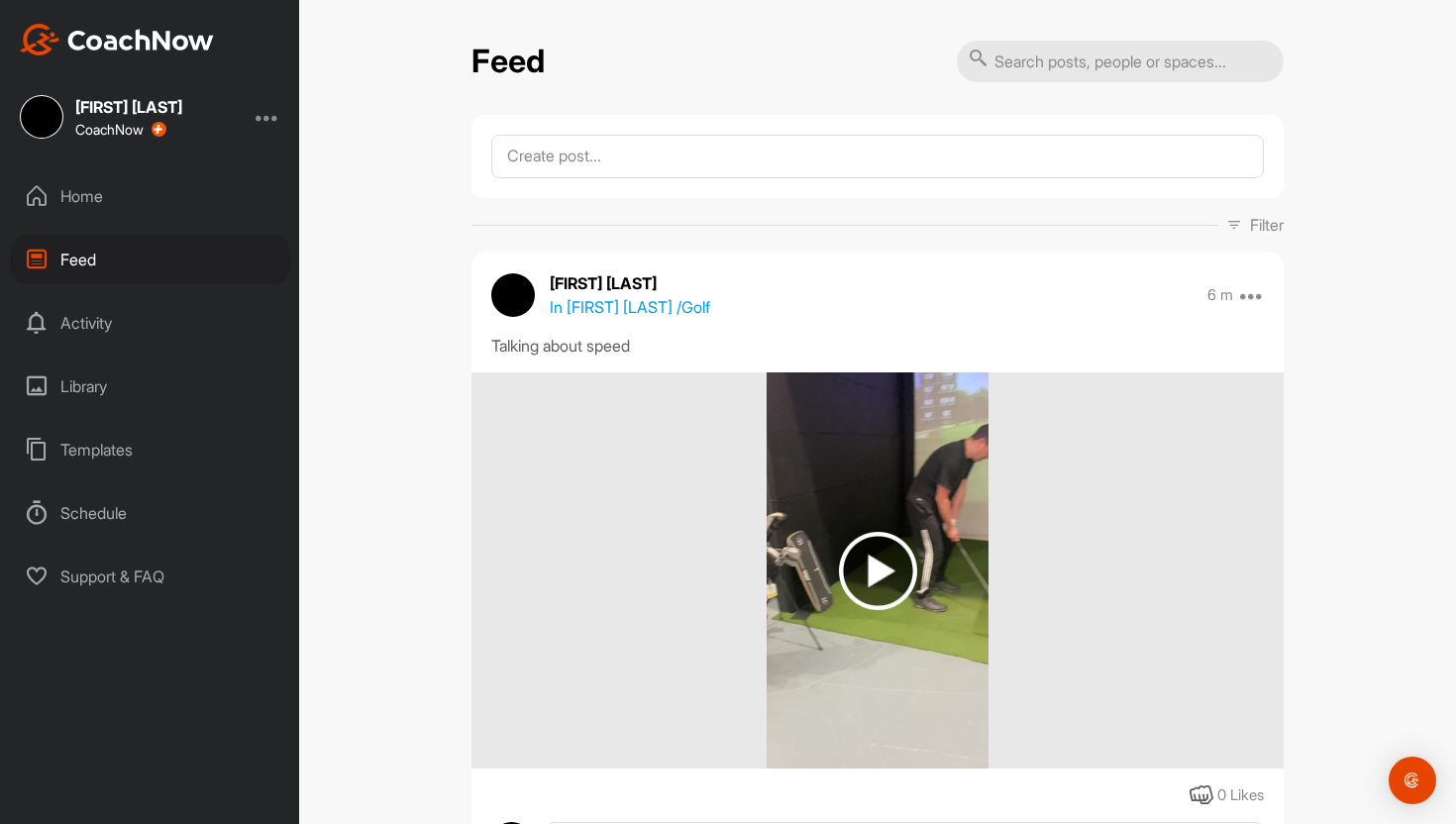 click on "Feed" at bounding box center [151, 259] 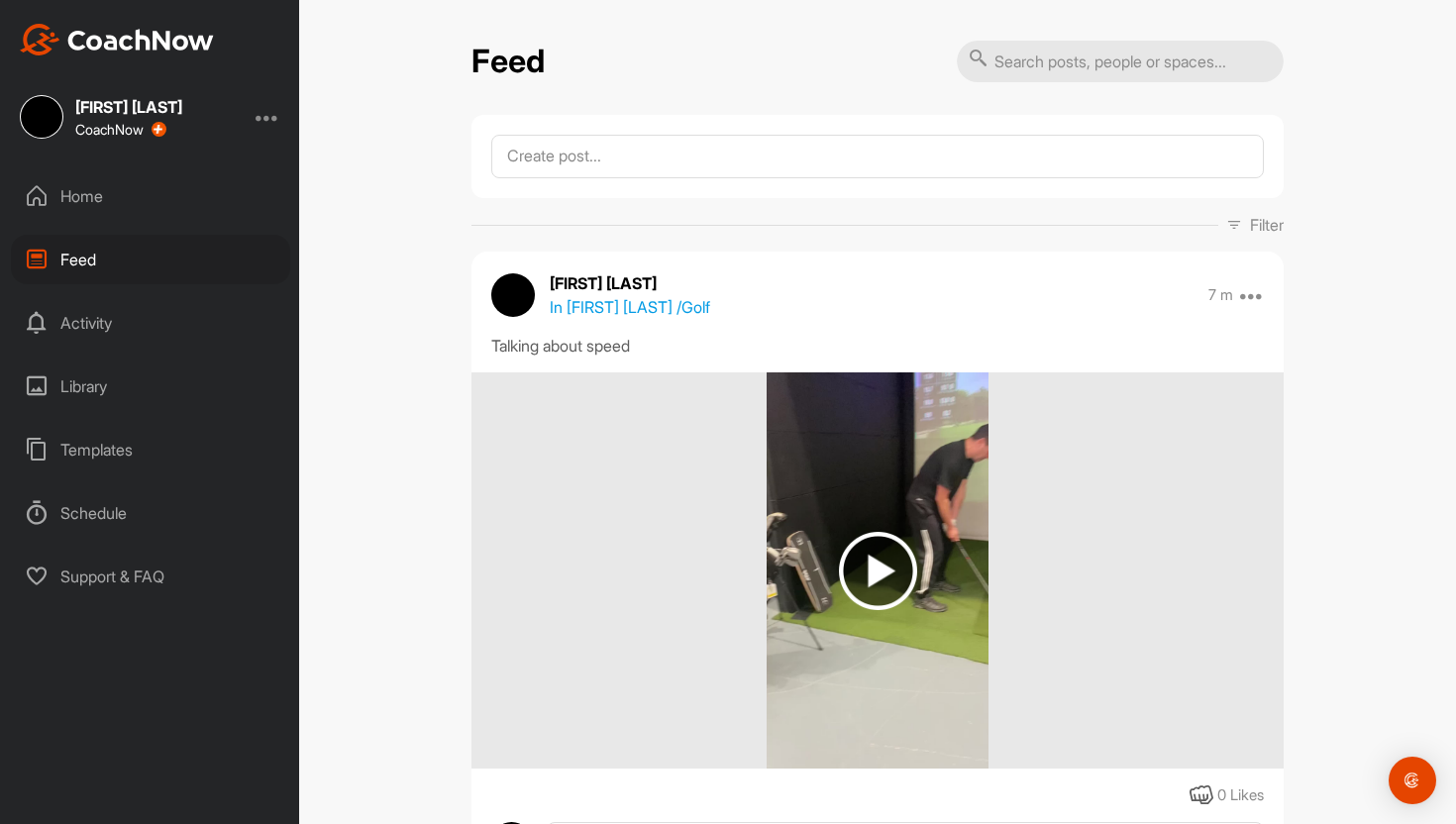click on "Home Feed Activity Library Templates Schedule Support & FAQ" at bounding box center (150, 386) 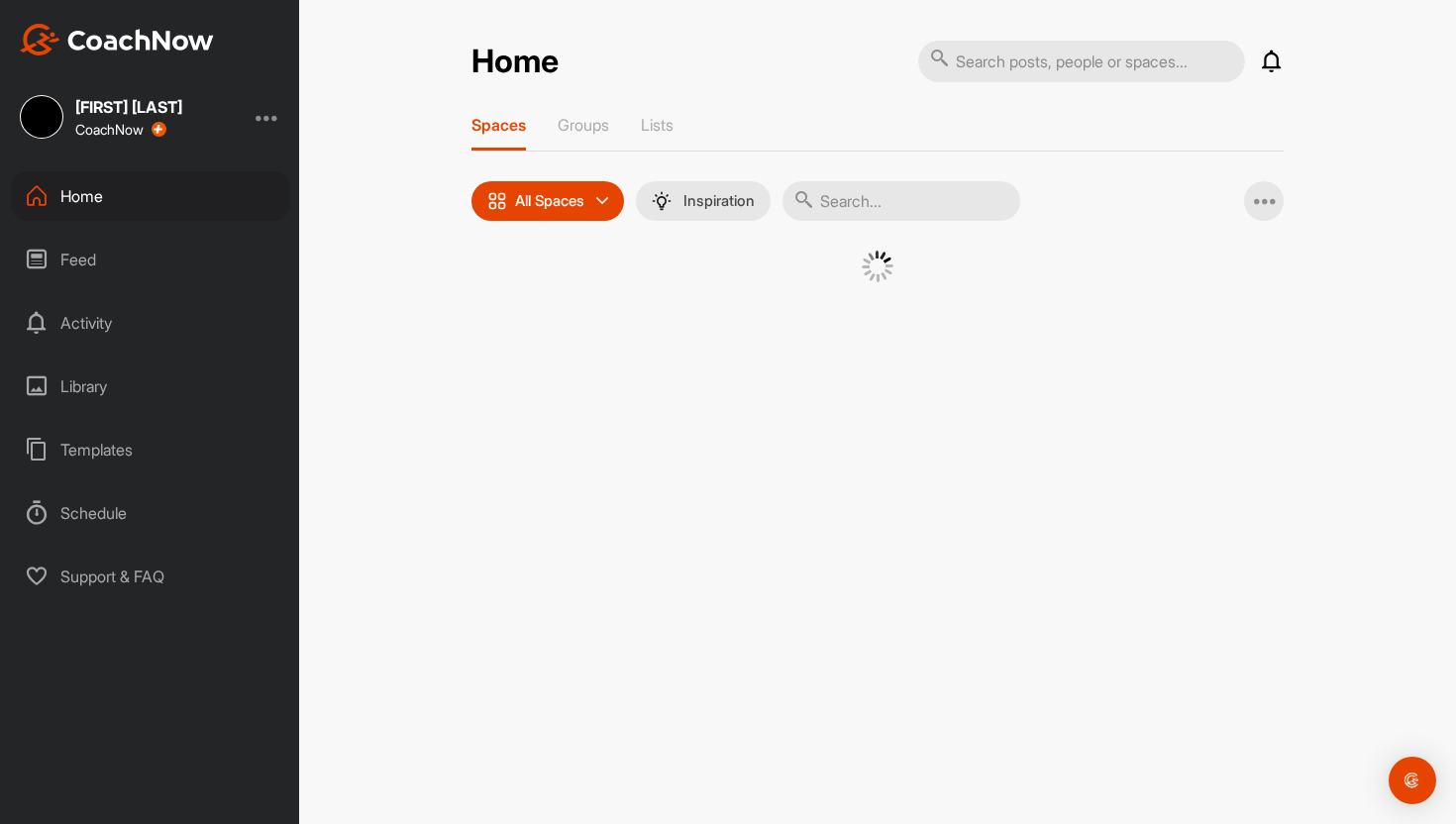 click on "Feed" at bounding box center (151, 259) 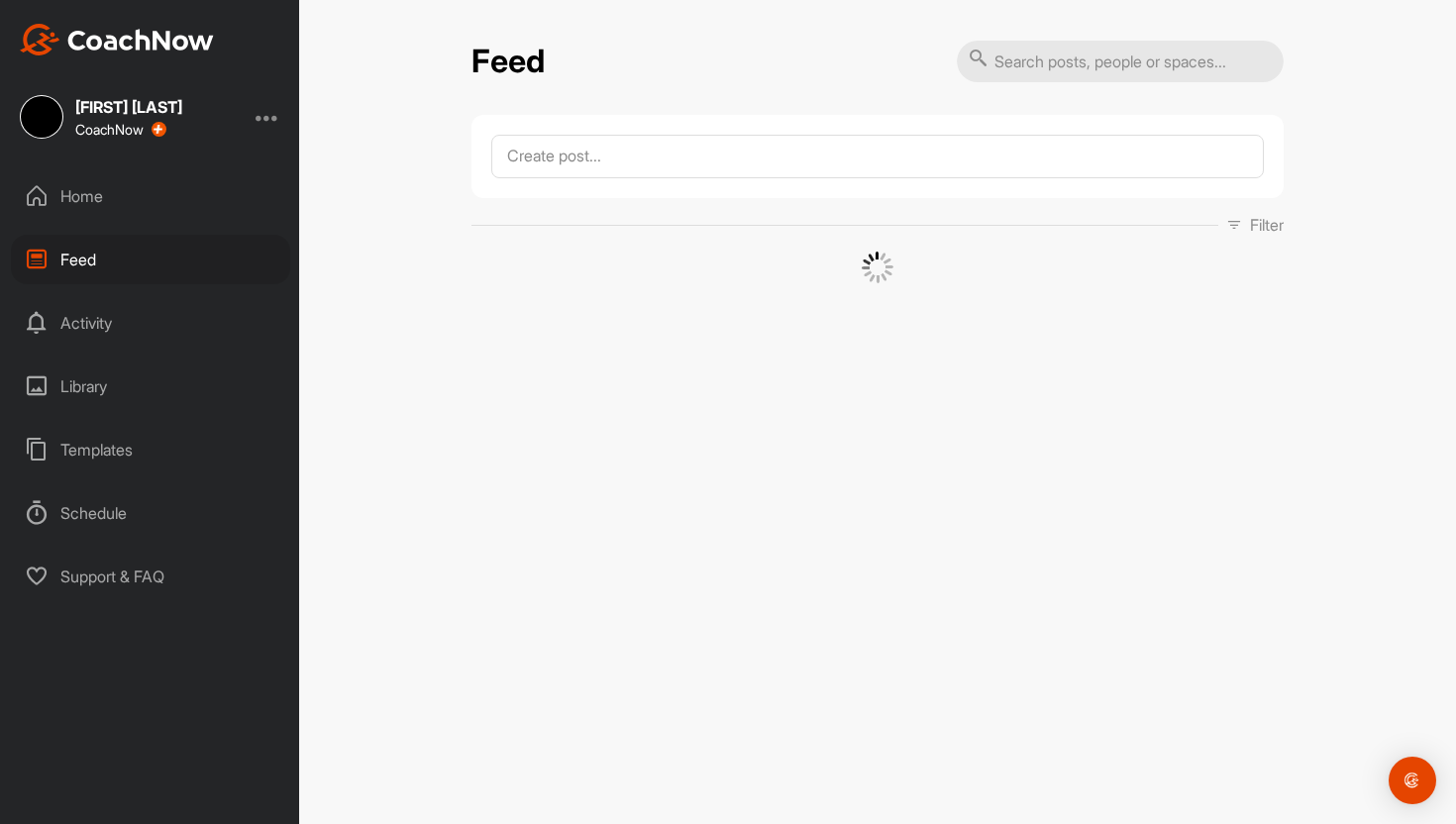 scroll, scrollTop: 0, scrollLeft: 0, axis: both 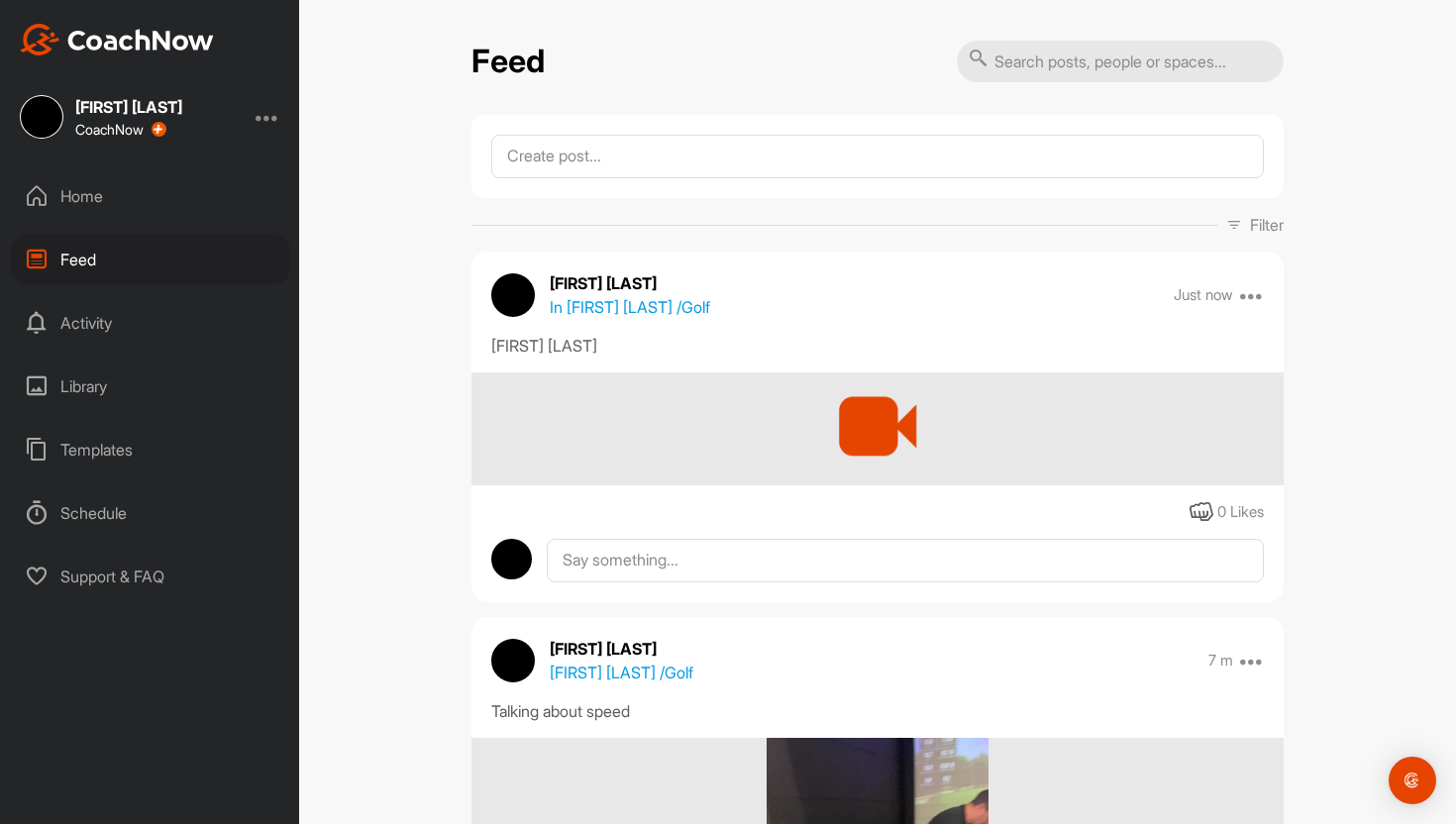 click on "Home" at bounding box center (151, 196) 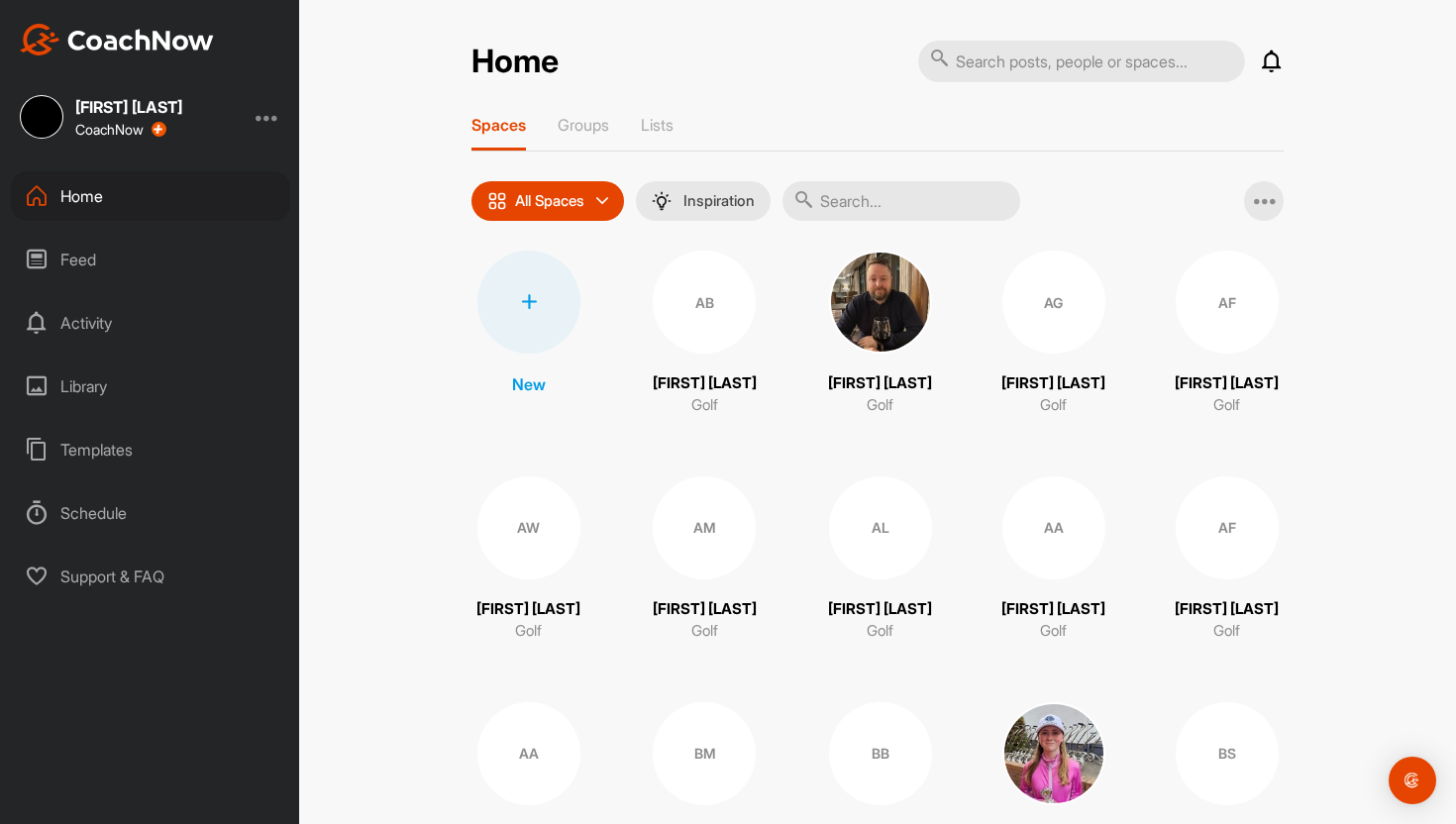click on "Feed" at bounding box center [151, 259] 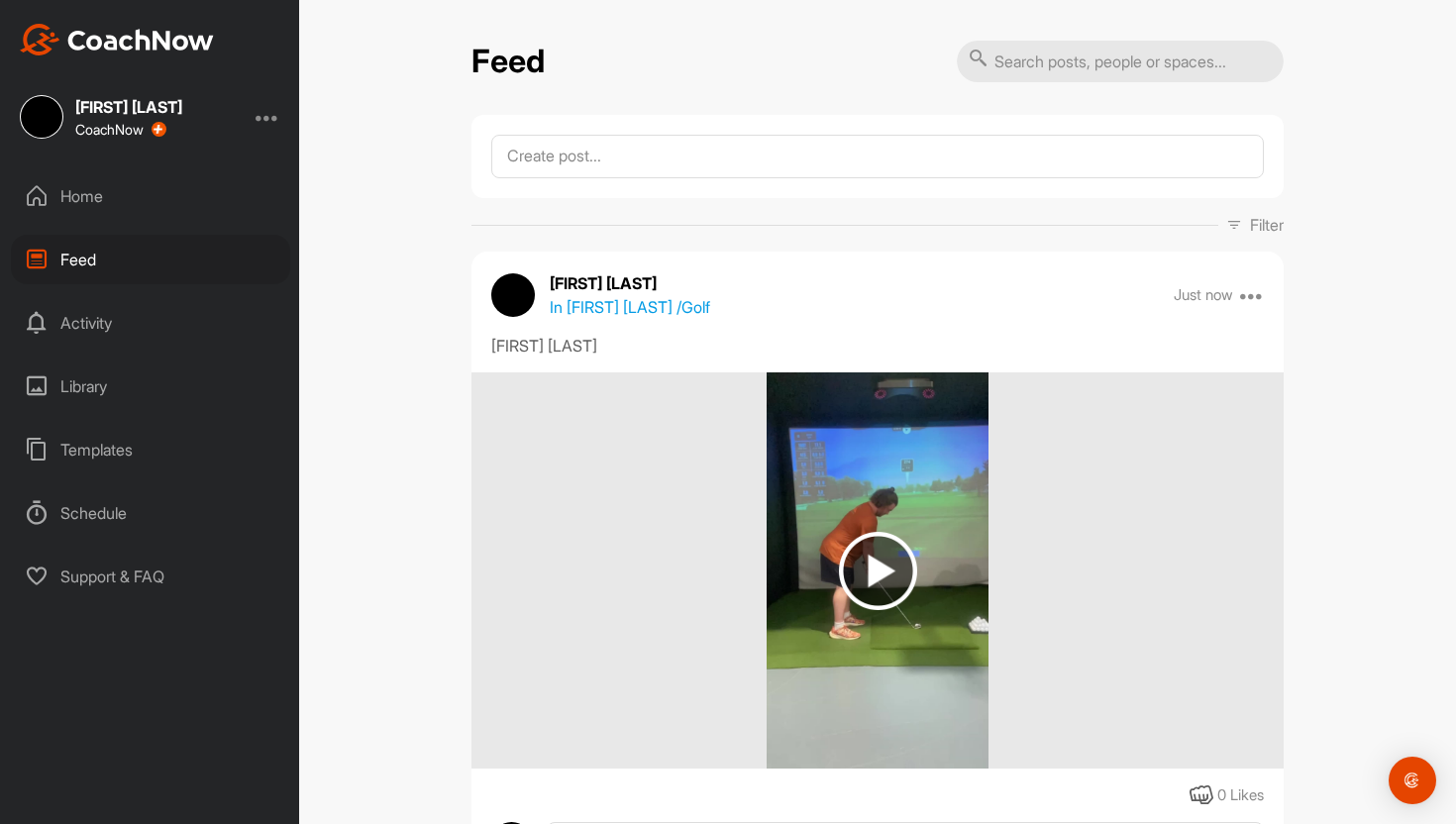 click at bounding box center [878, 570] 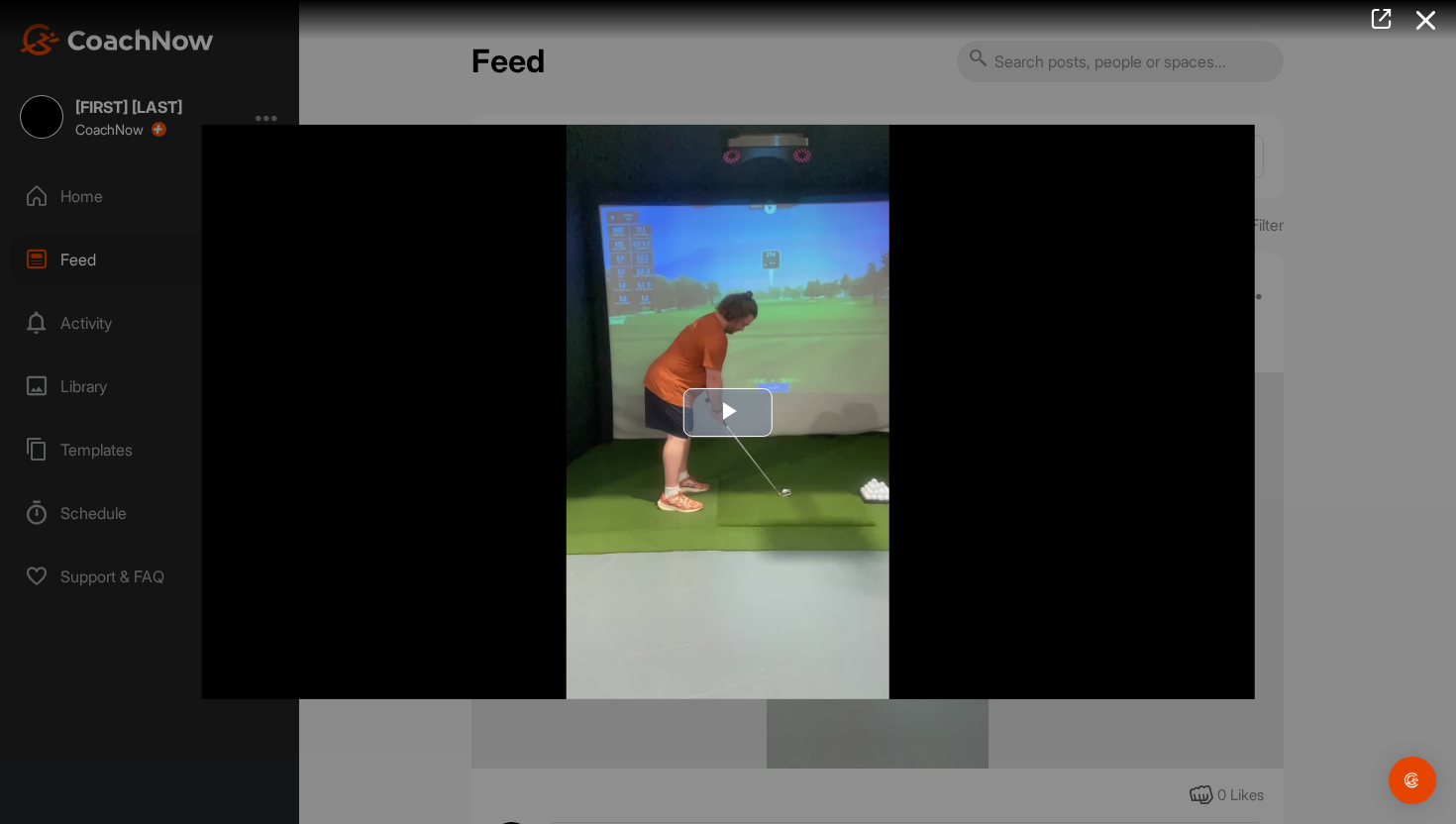 click at bounding box center [728, 412] 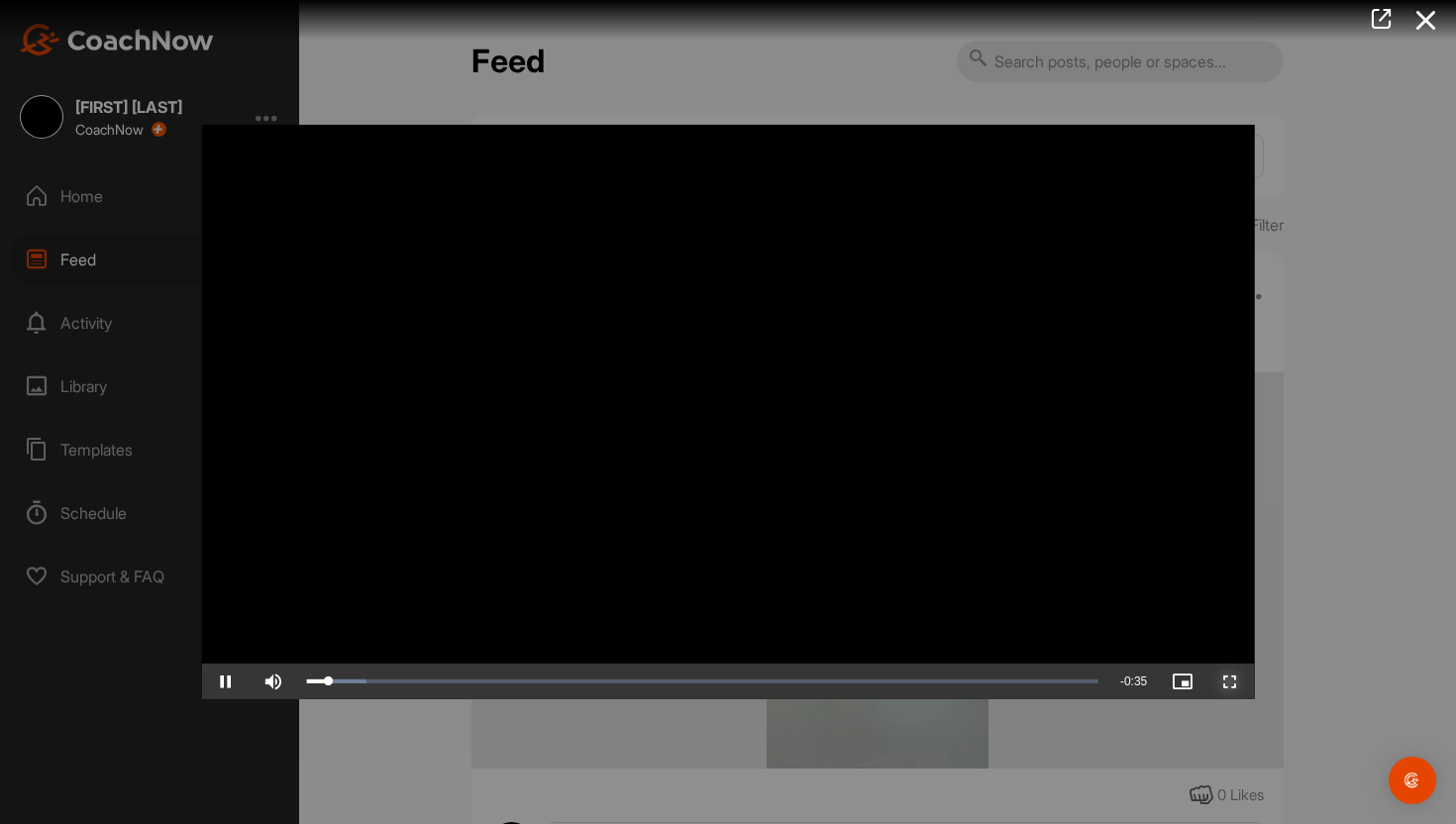 click at bounding box center (1230, 681) 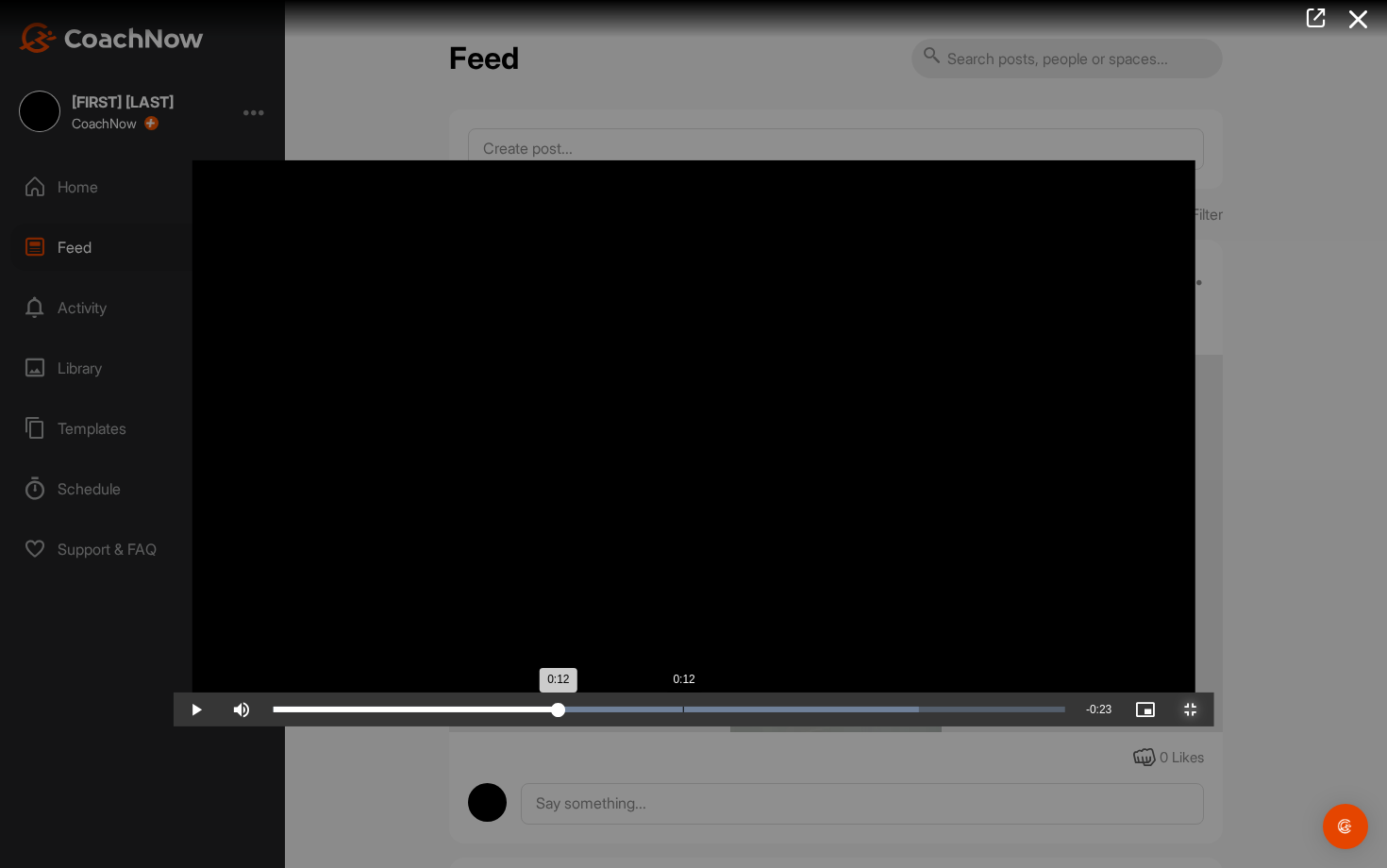 drag, startPoint x: 537, startPoint y: 855, endPoint x: 512, endPoint y: 852, distance: 25.179357 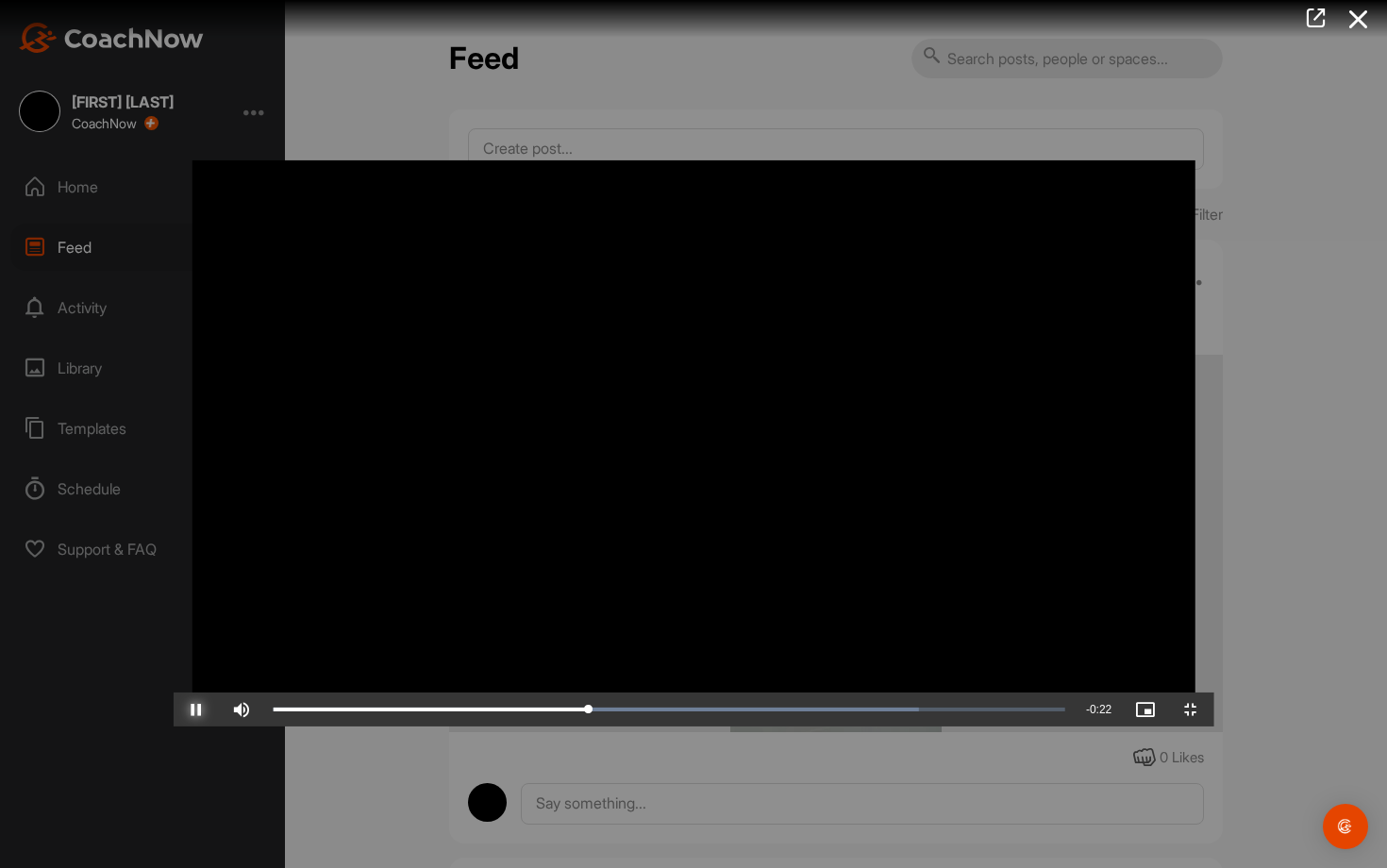 click at bounding box center (196, 709) 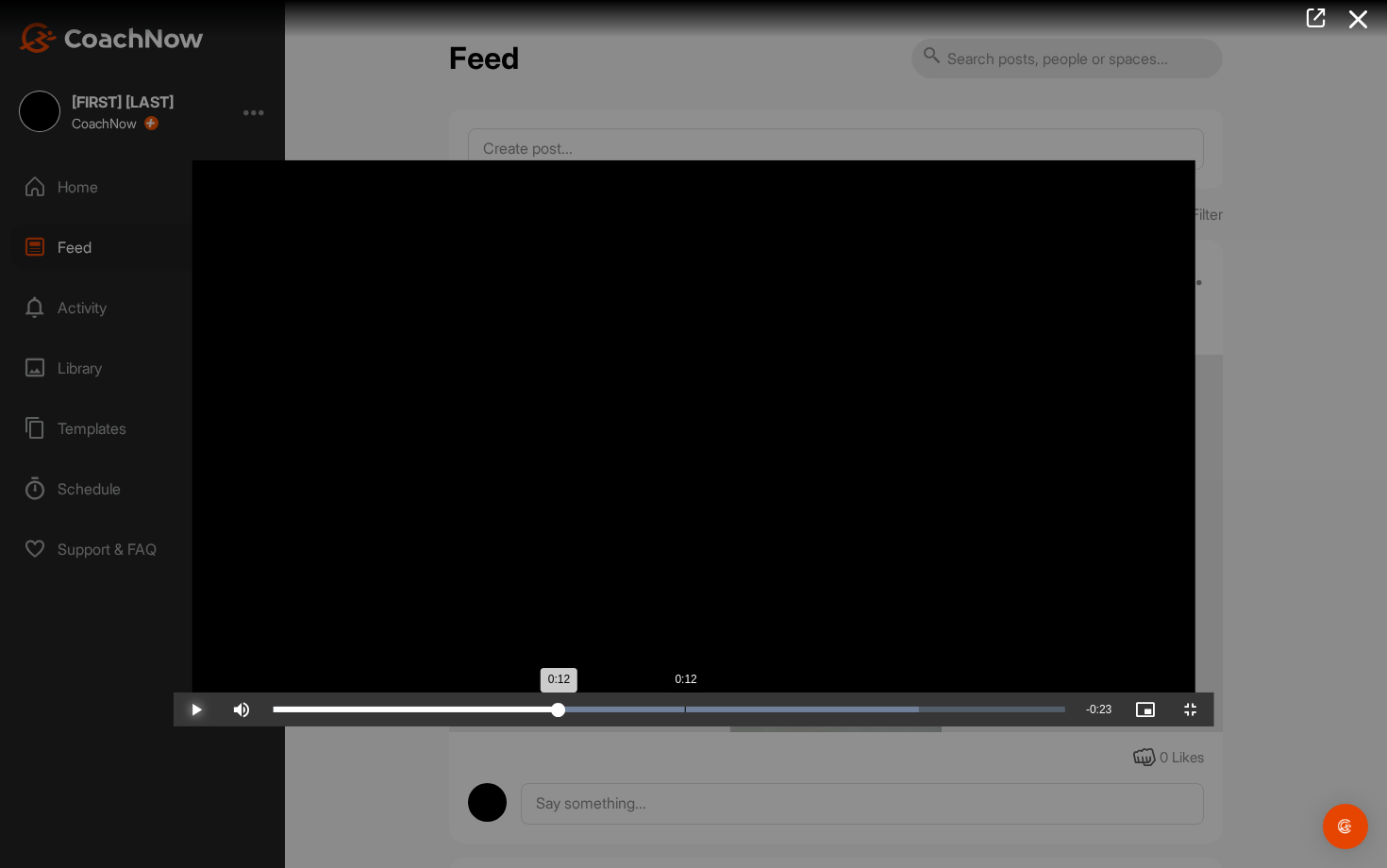 drag, startPoint x: 557, startPoint y: 851, endPoint x: 510, endPoint y: 855, distance: 47.169906 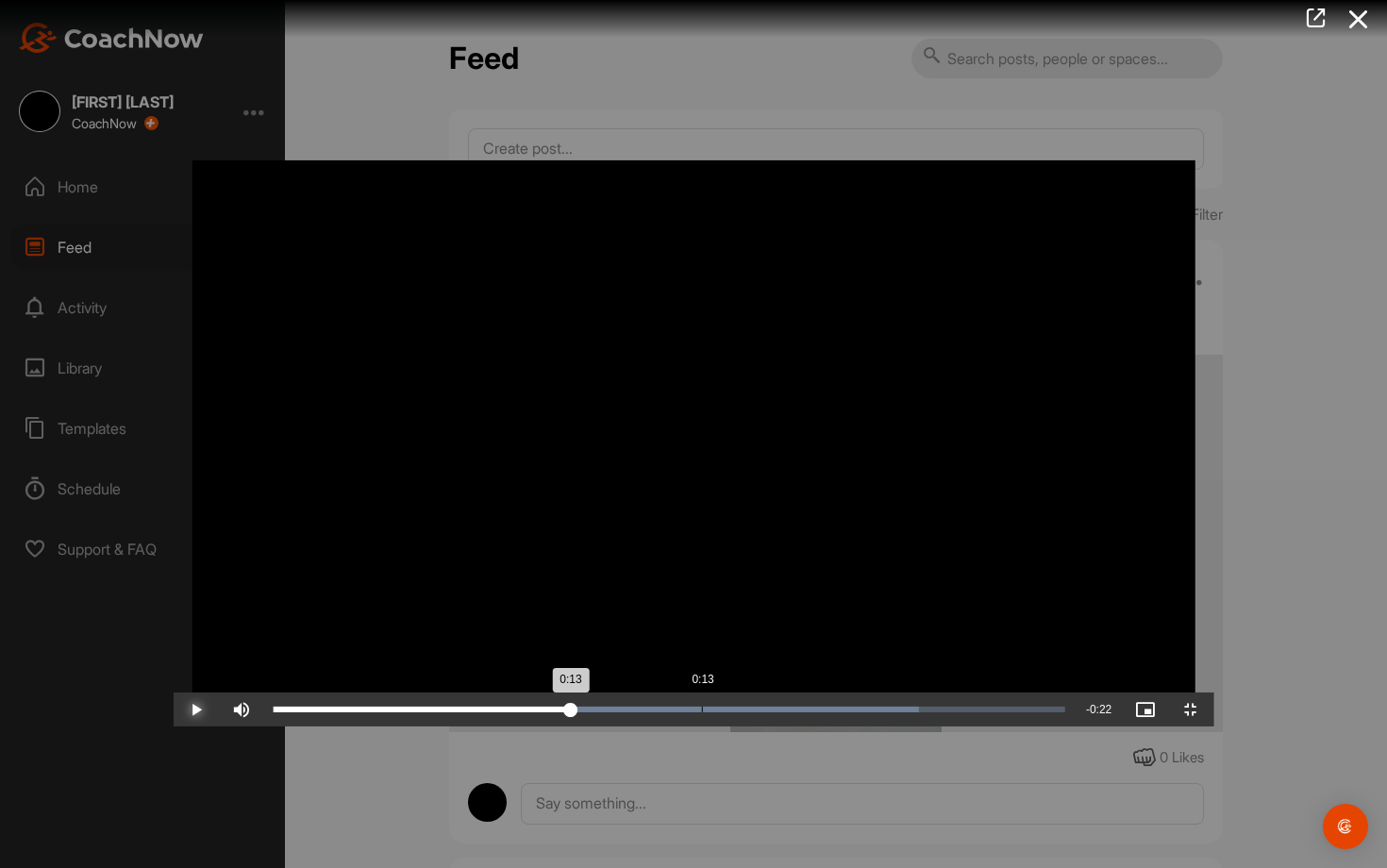 drag, startPoint x: 511, startPoint y: 855, endPoint x: 528, endPoint y: 858, distance: 17.262677 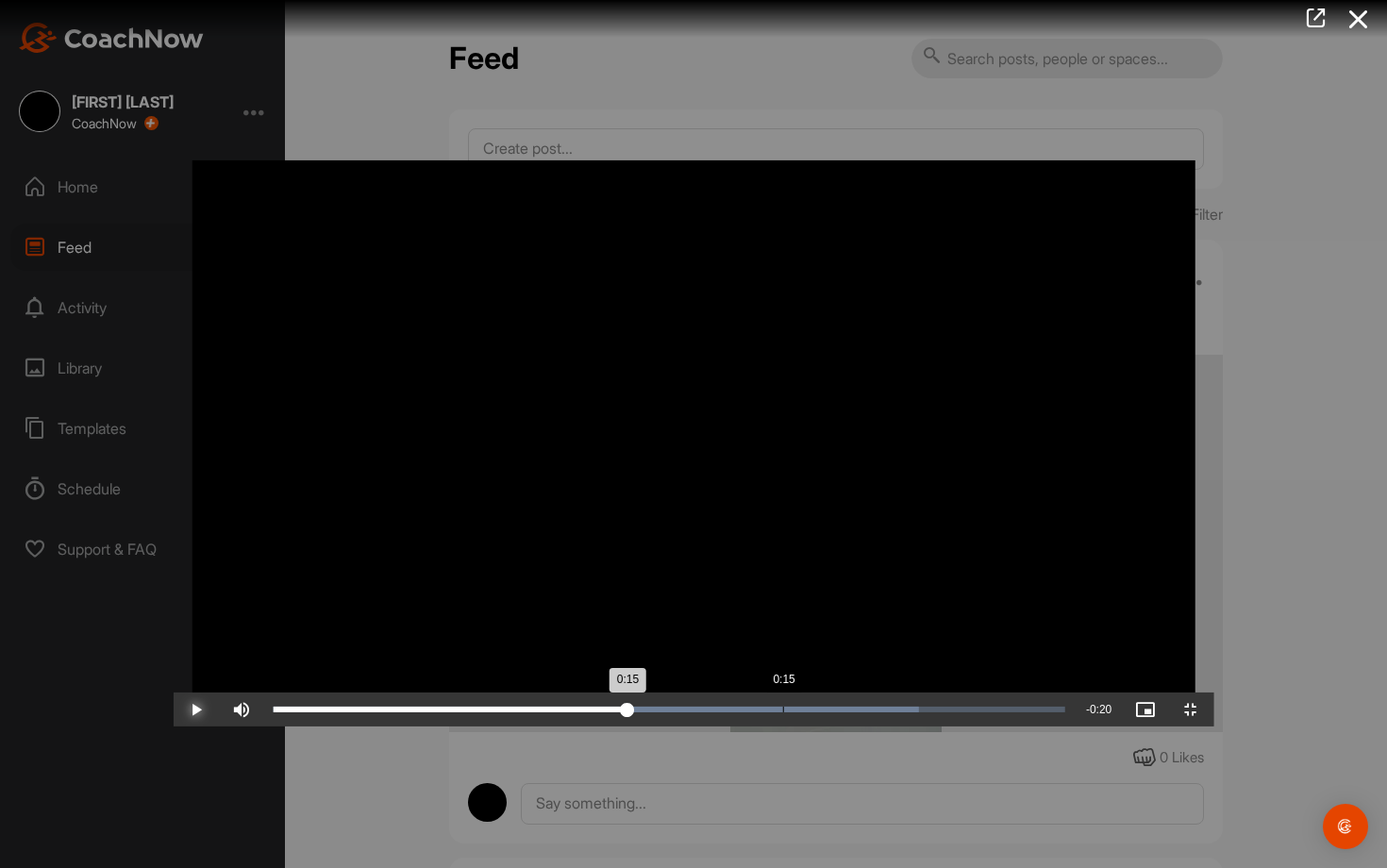 drag, startPoint x: 528, startPoint y: 858, endPoint x: 609, endPoint y: 867, distance: 81.49847 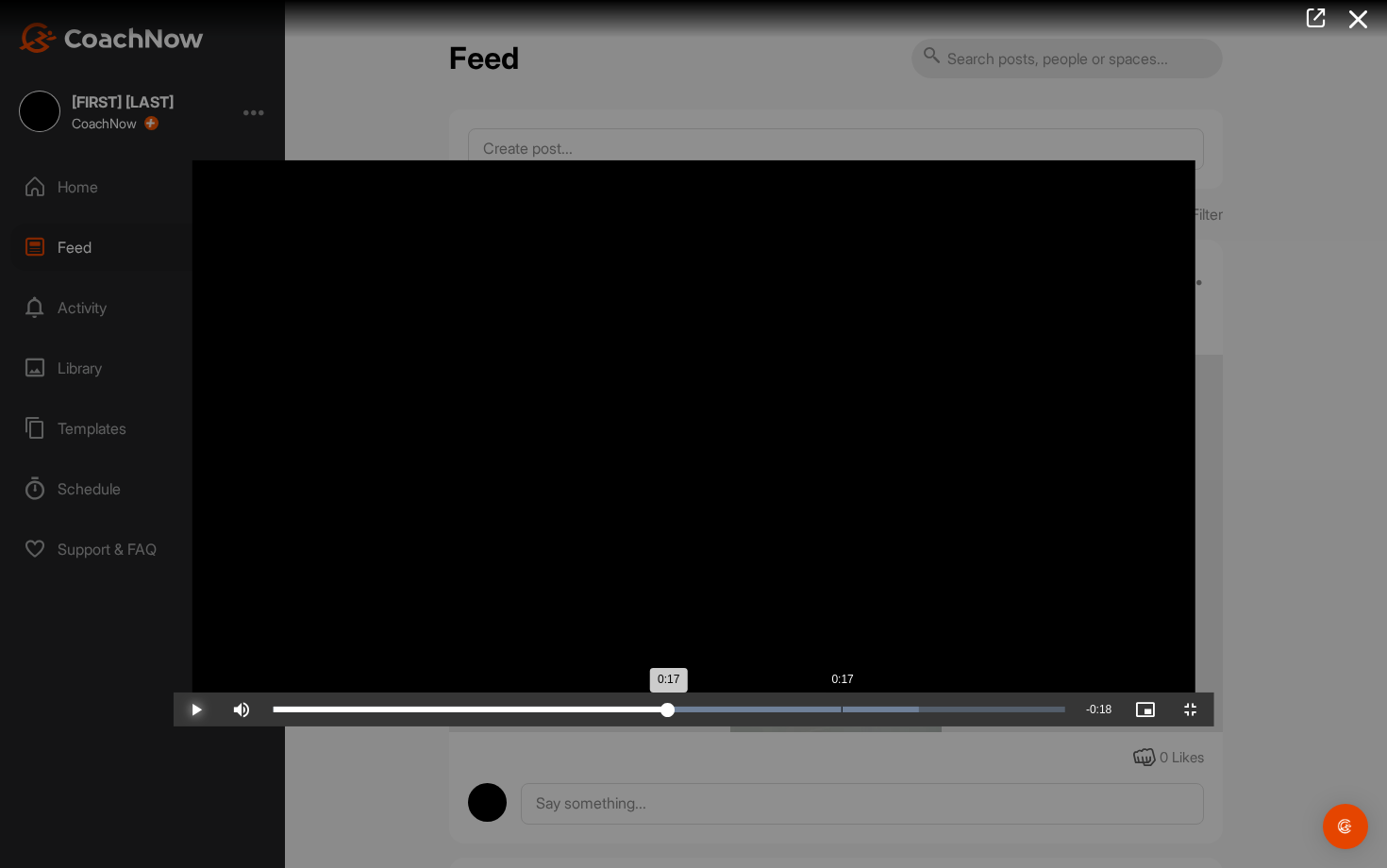 drag, startPoint x: 611, startPoint y: 860, endPoint x: 668, endPoint y: 864, distance: 57.140179 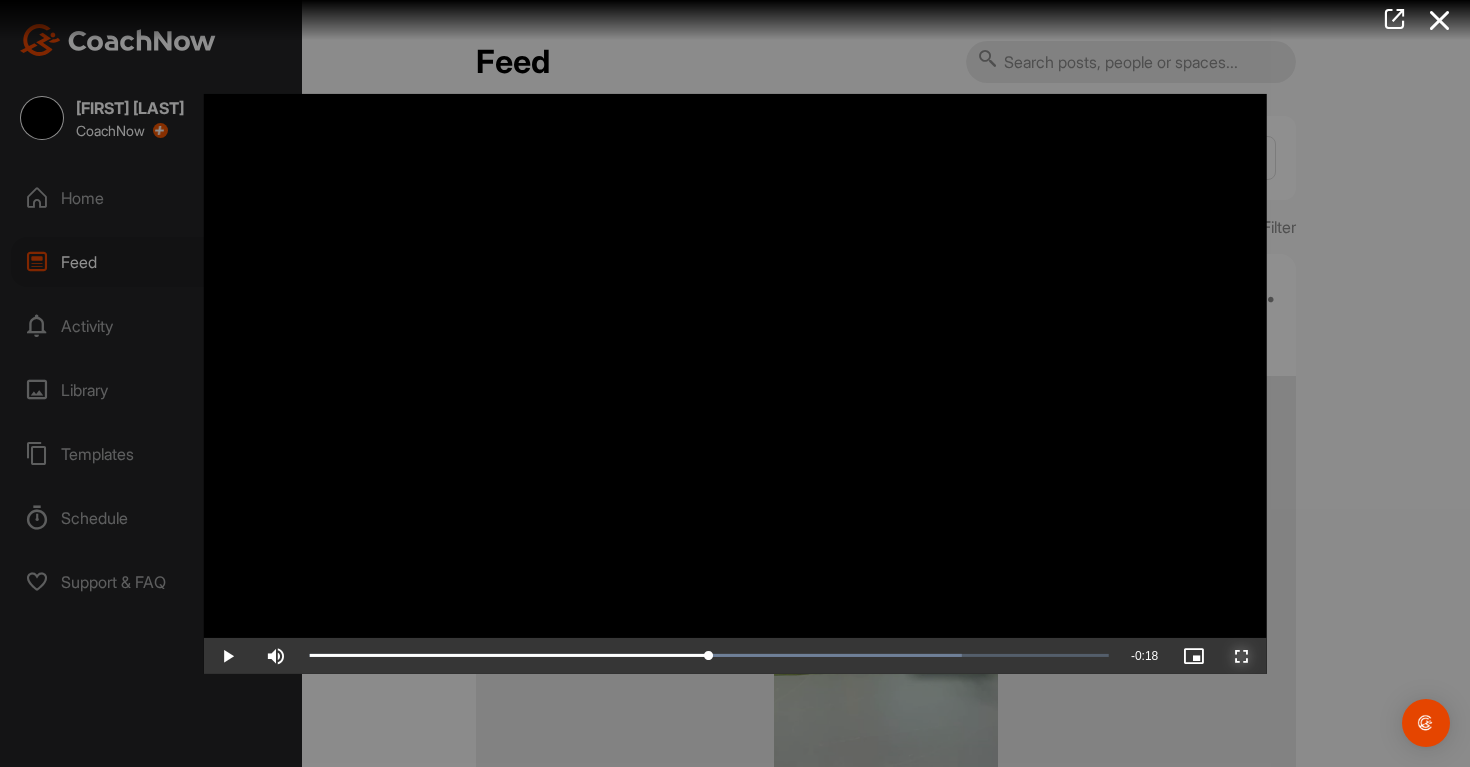 click at bounding box center [1242, 656] 